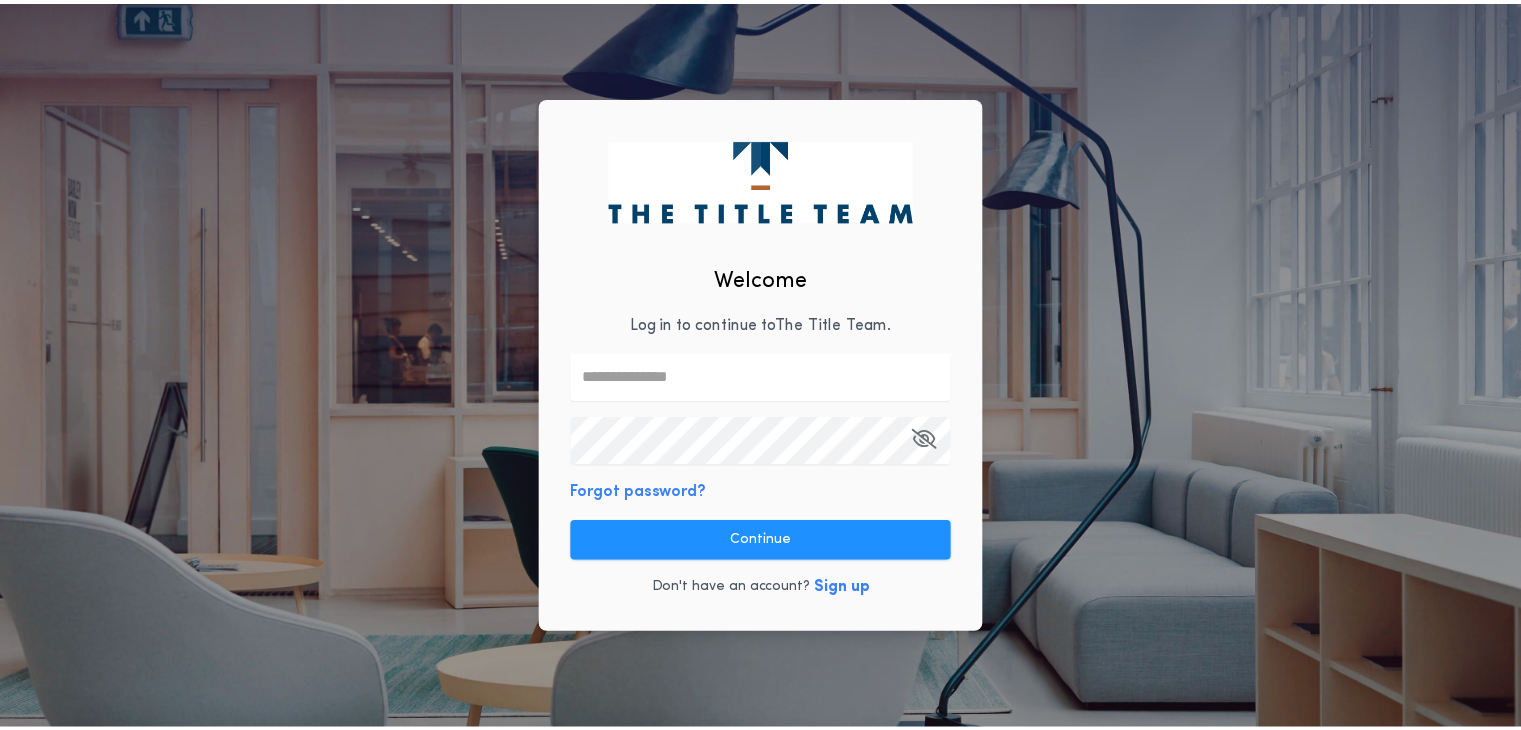 scroll, scrollTop: 0, scrollLeft: 0, axis: both 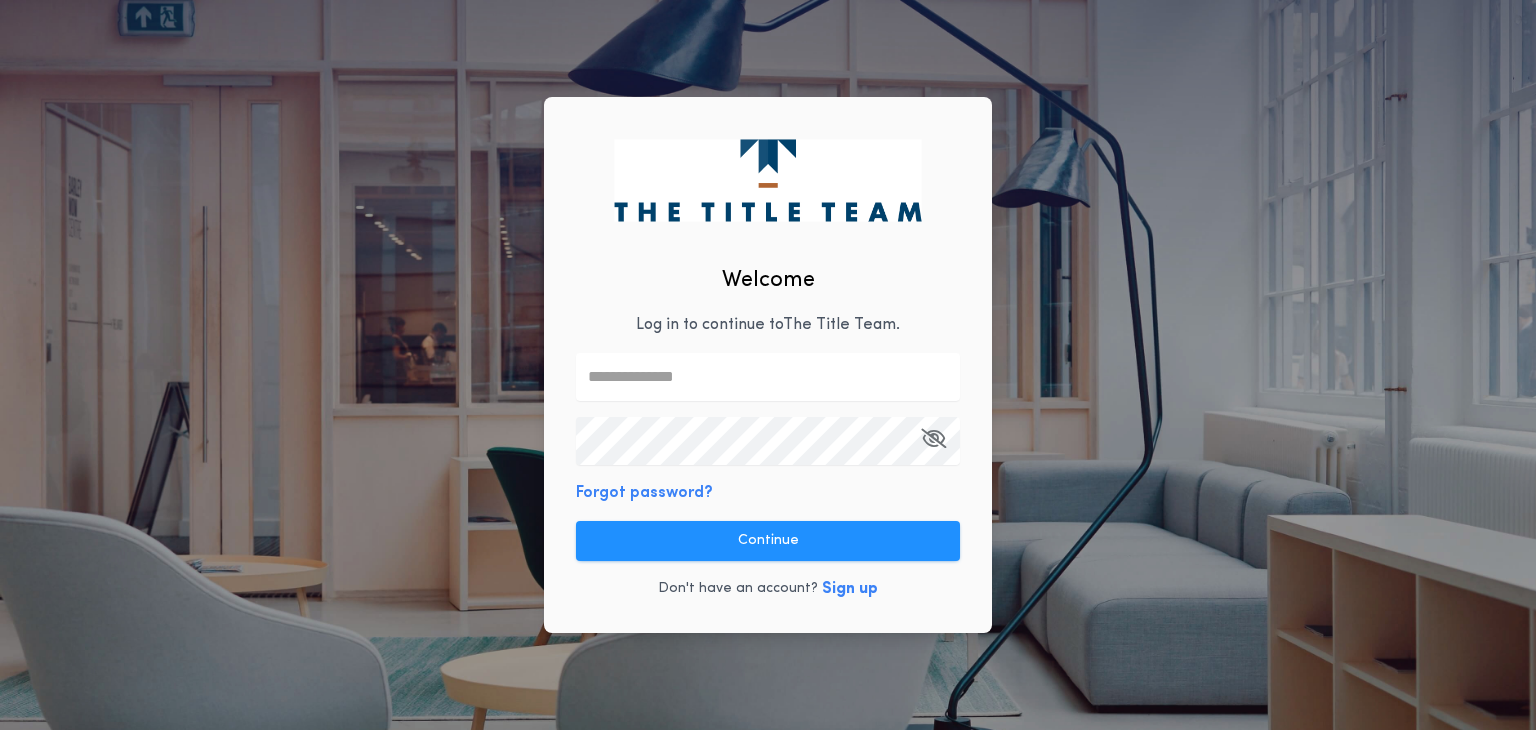 type on "**********" 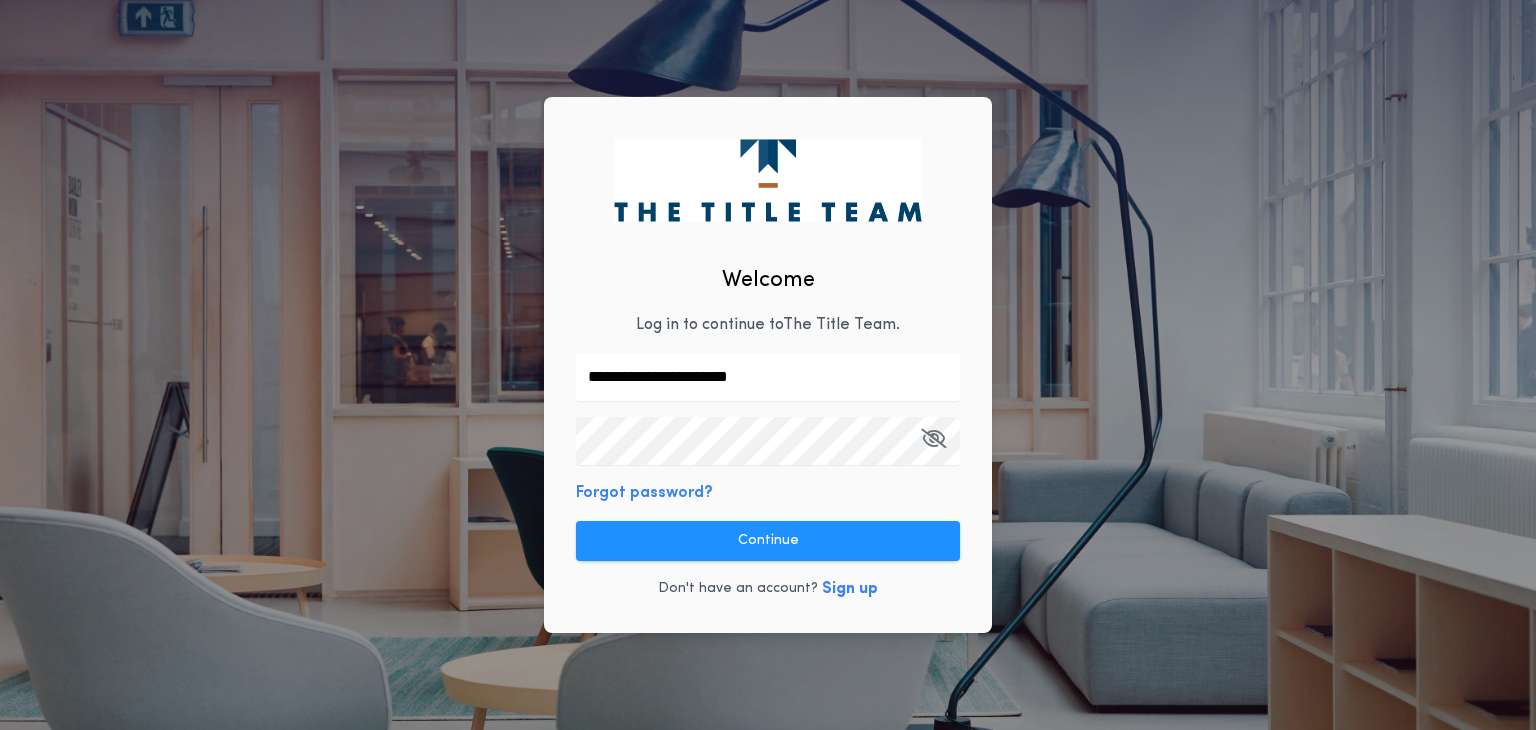 click on "**********" at bounding box center [768, 365] 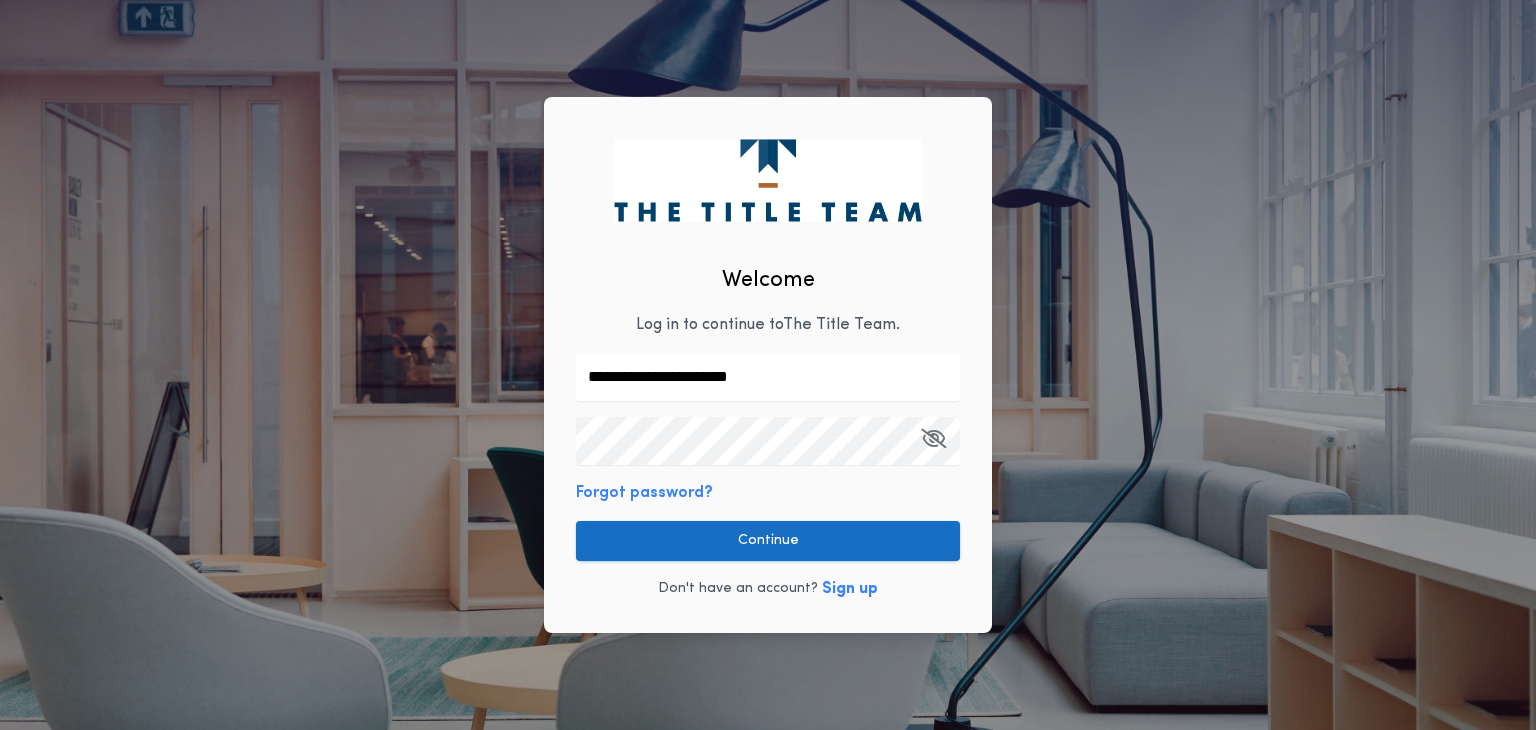 click on "Continue" at bounding box center (768, 541) 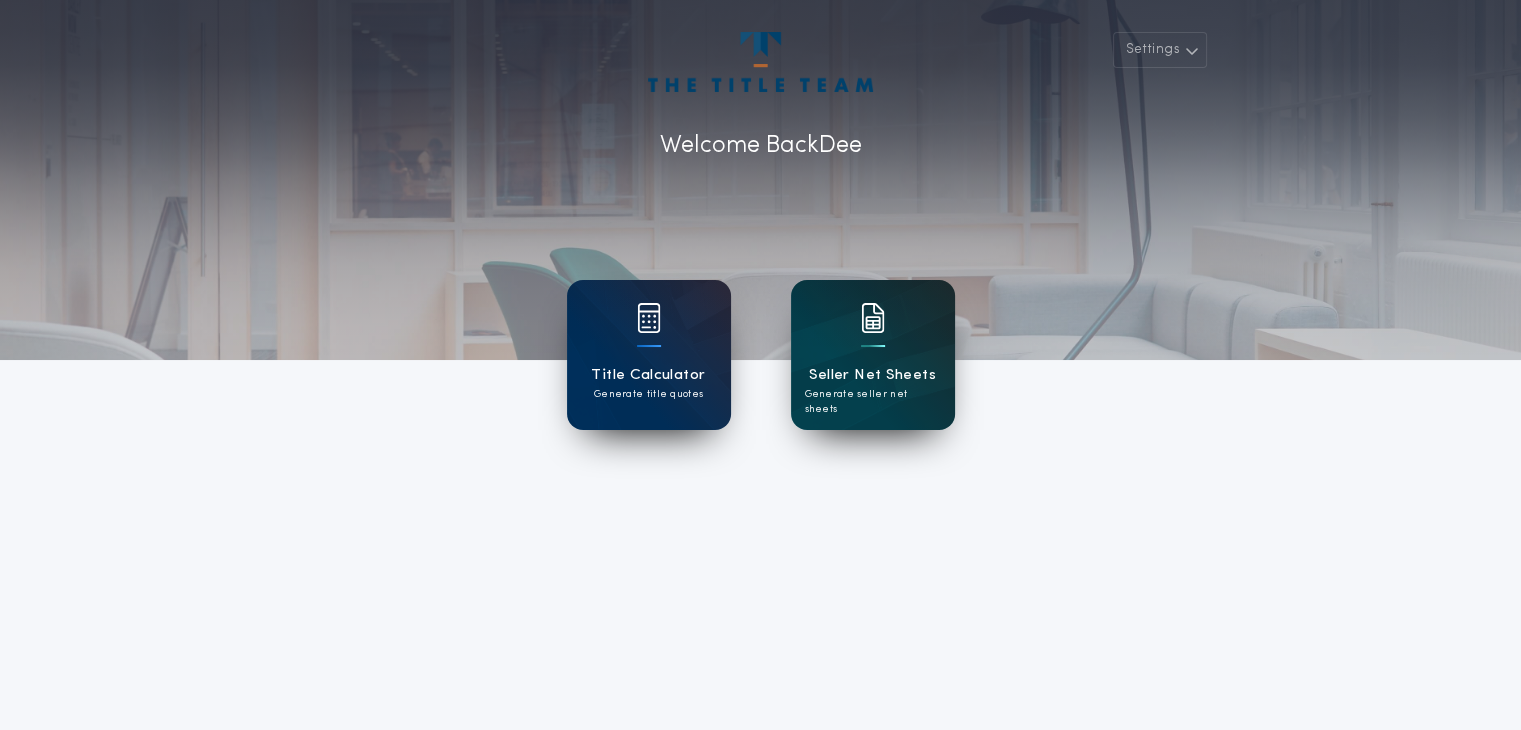 click on "Seller Net Sheets" at bounding box center [872, 375] 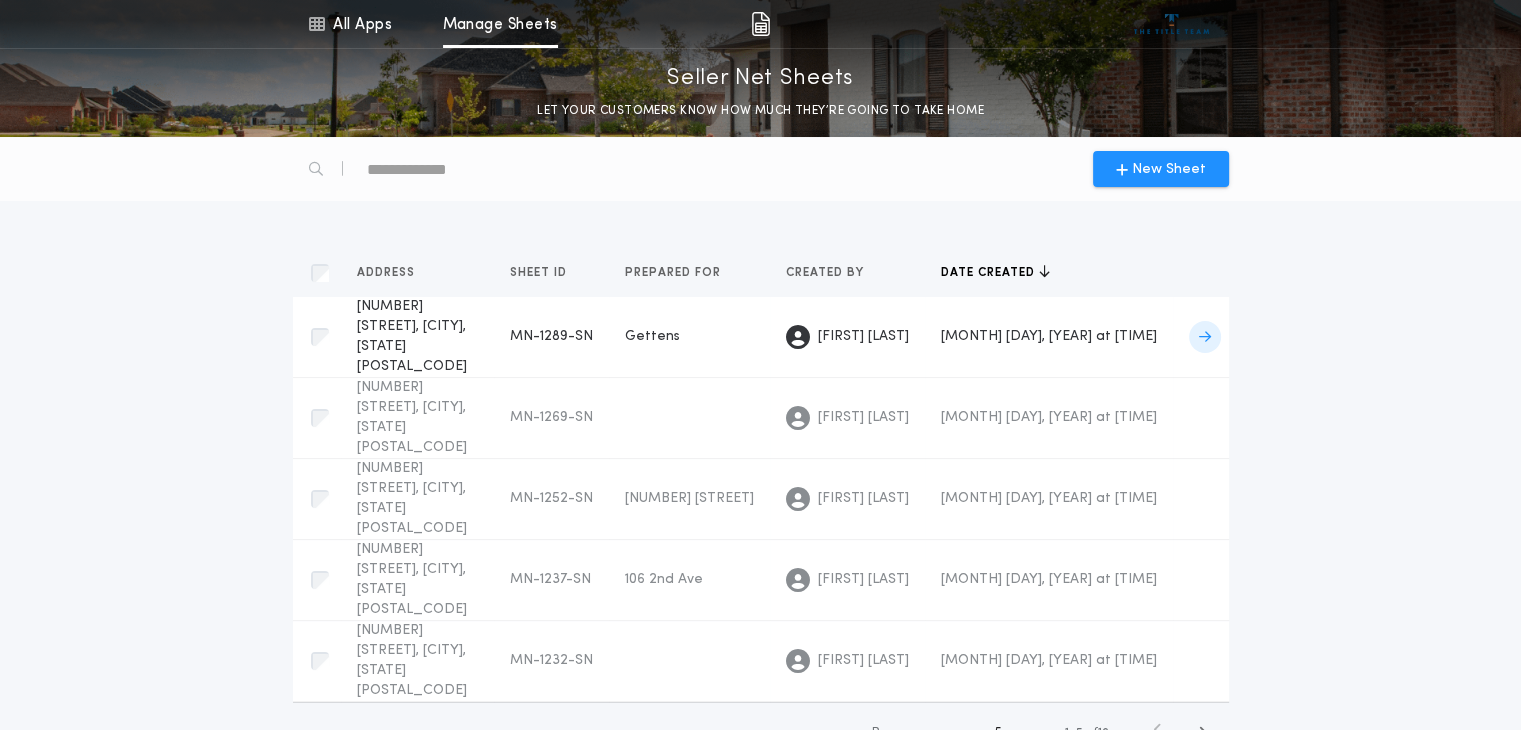click on "[NUMBER] [STREET], [CITY], [STATE] [POSTAL_CODE]" at bounding box center [412, 336] 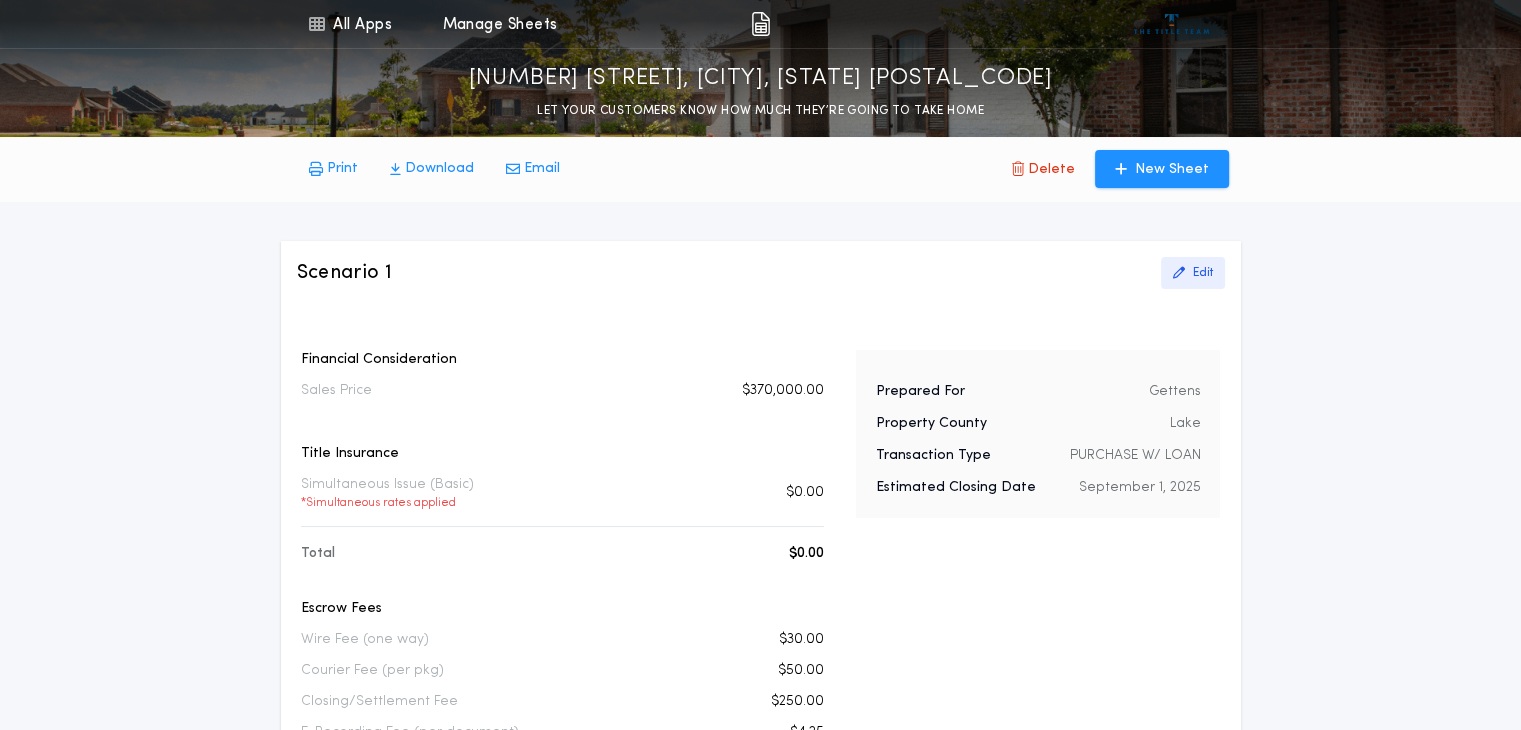 click on "Edit" at bounding box center [1203, 273] 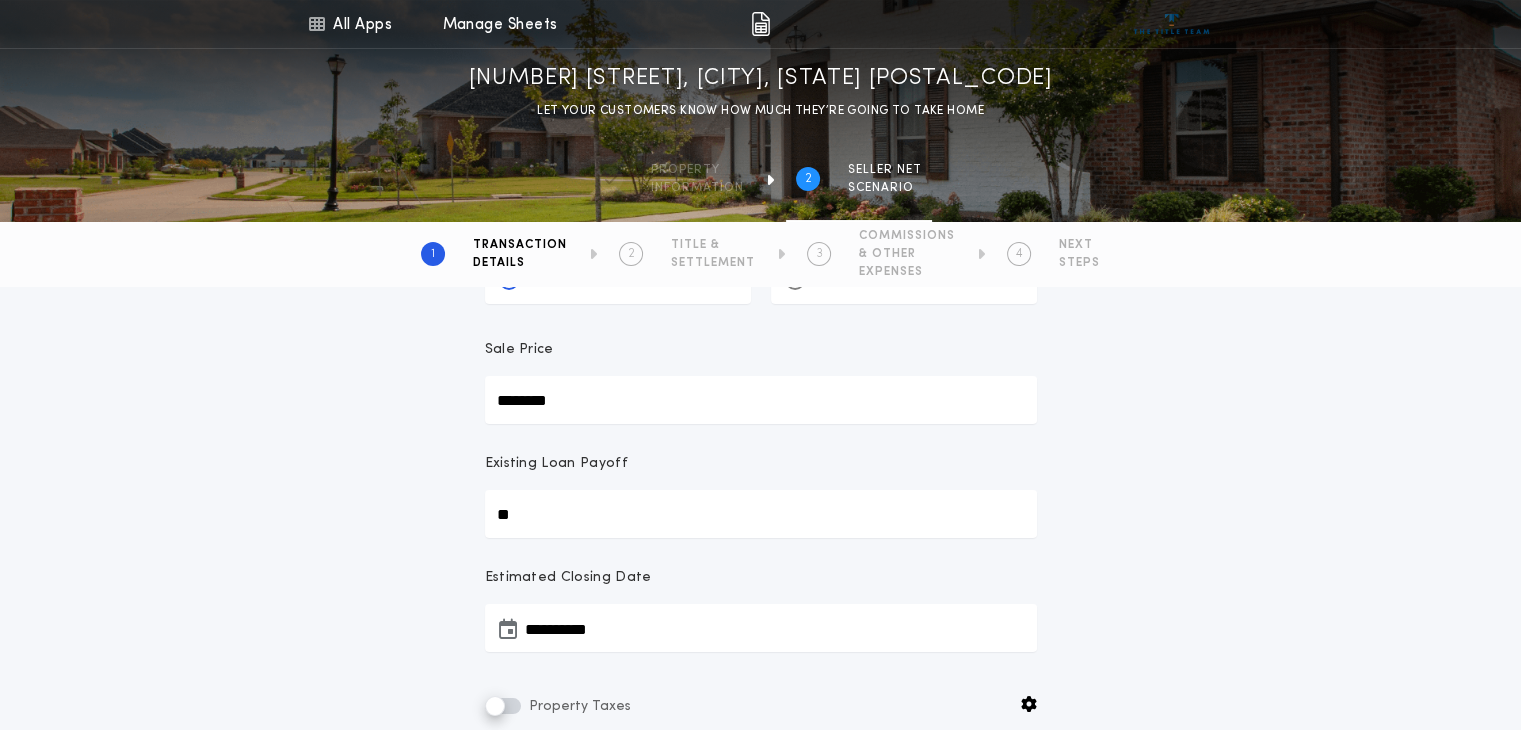 scroll, scrollTop: 128, scrollLeft: 0, axis: vertical 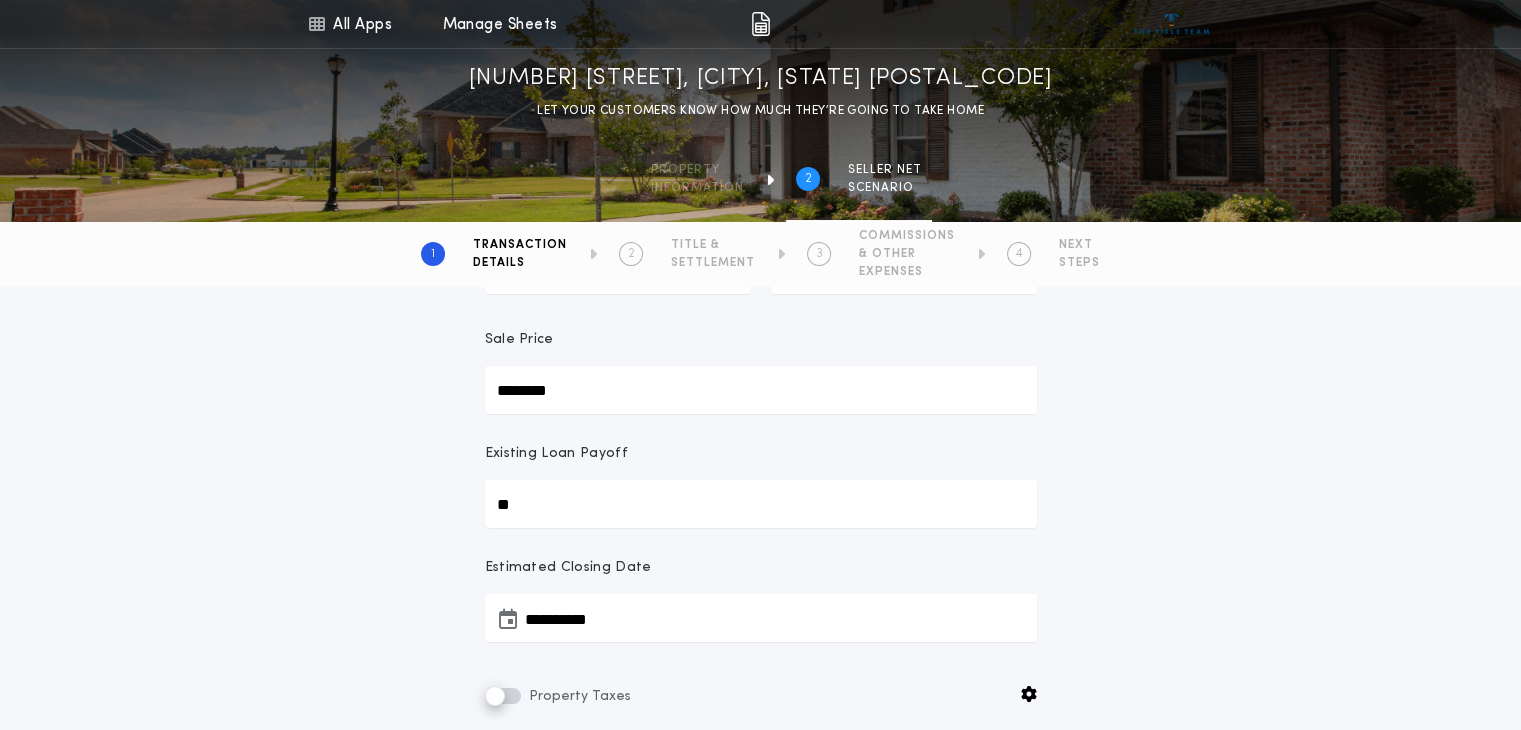 click on "********" at bounding box center (761, 390) 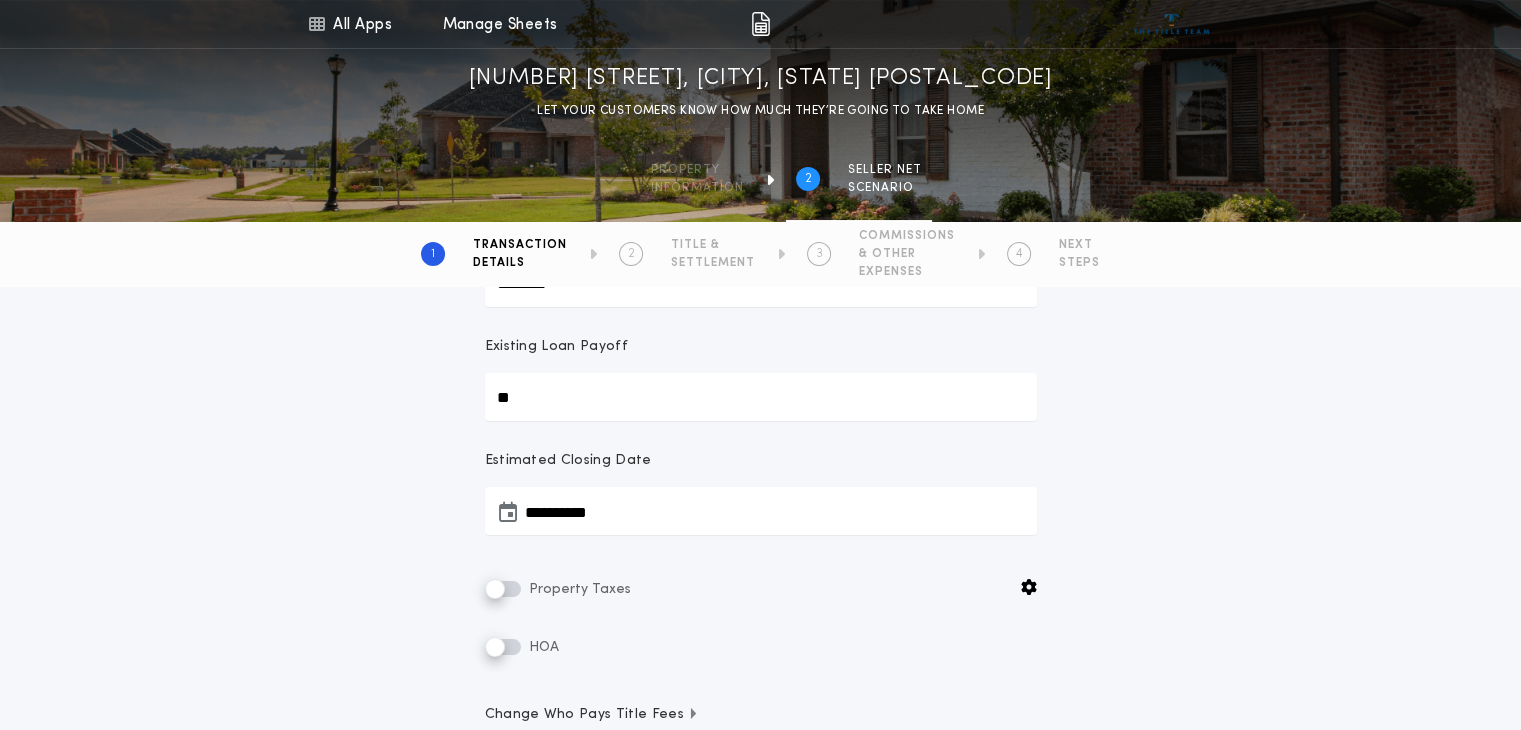 scroll, scrollTop: 279, scrollLeft: 0, axis: vertical 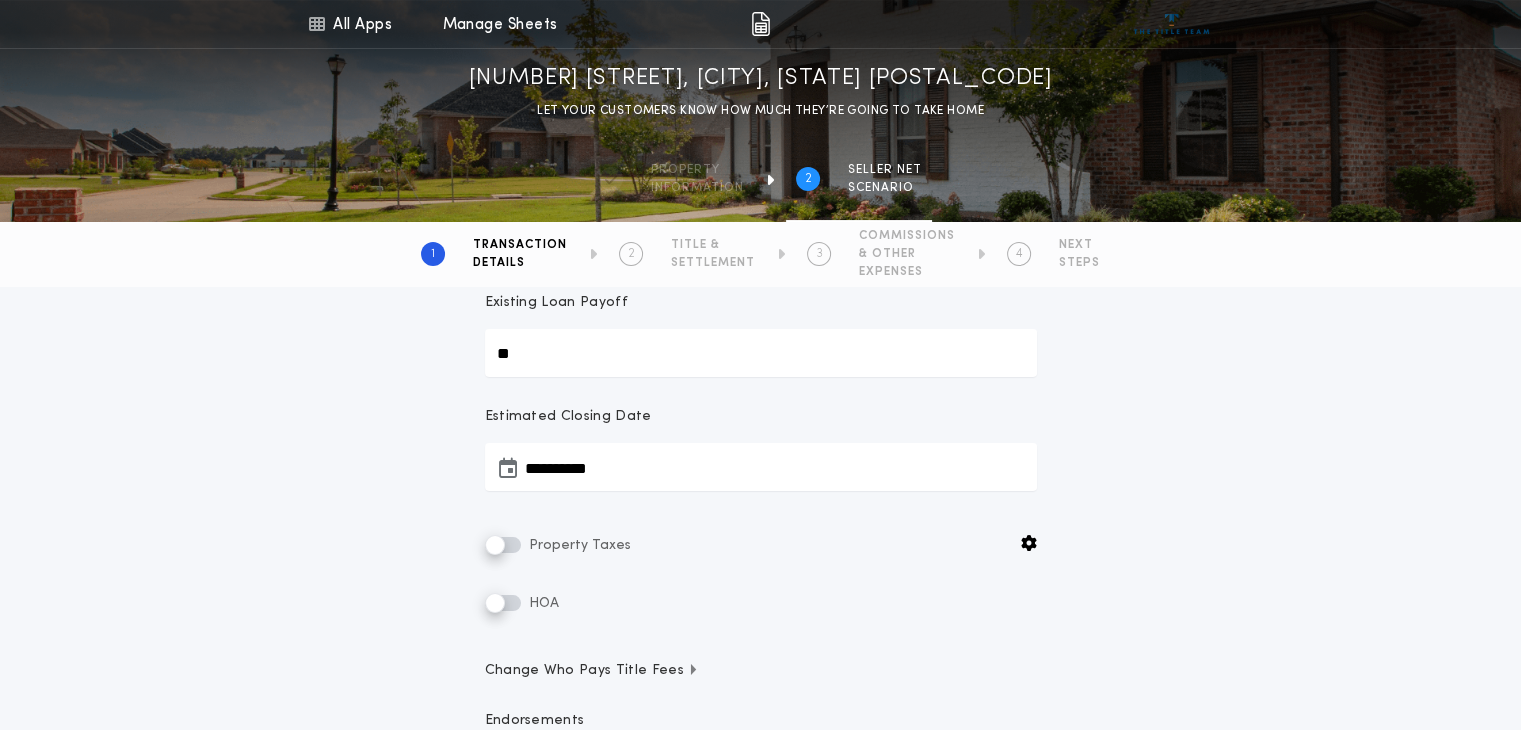type on "********" 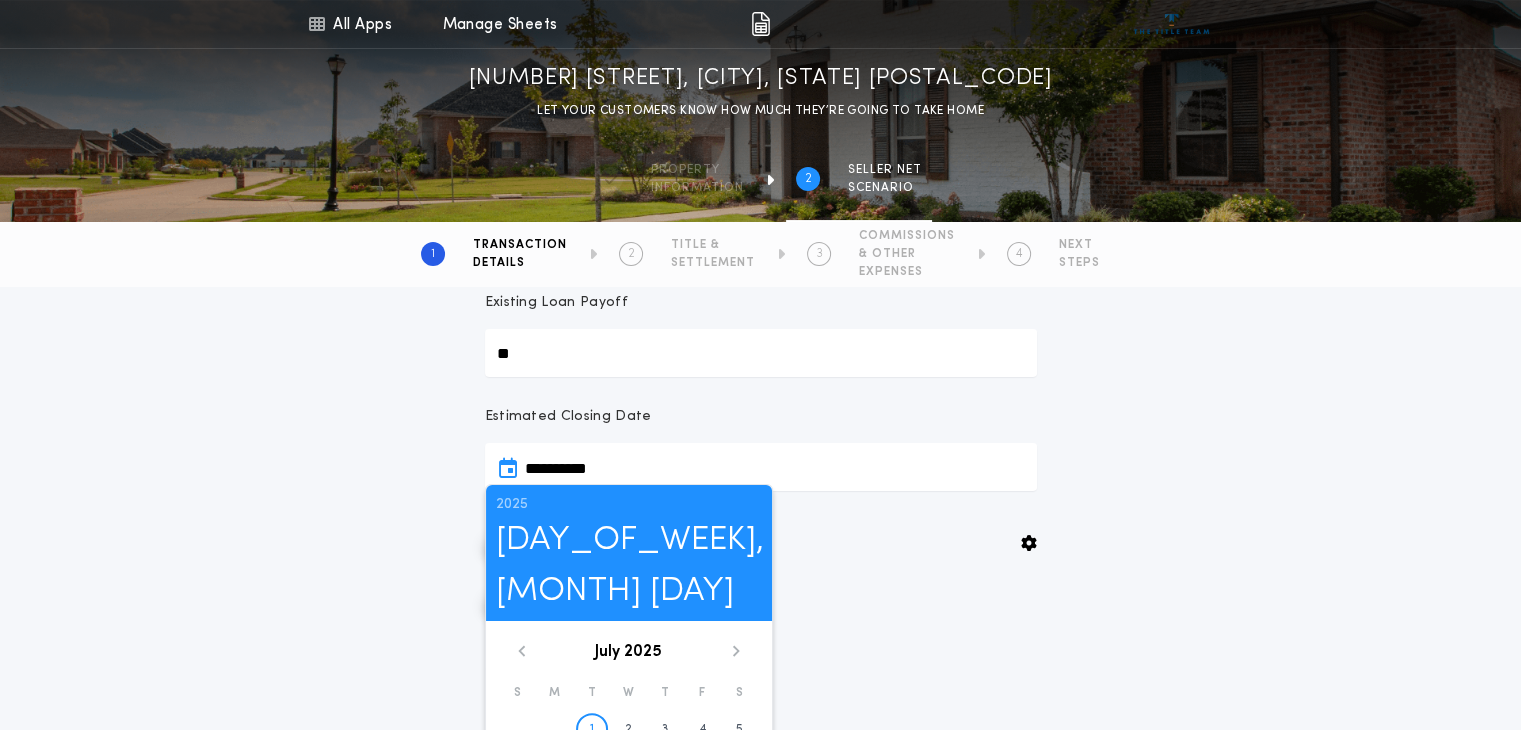 scroll, scrollTop: 414, scrollLeft: 0, axis: vertical 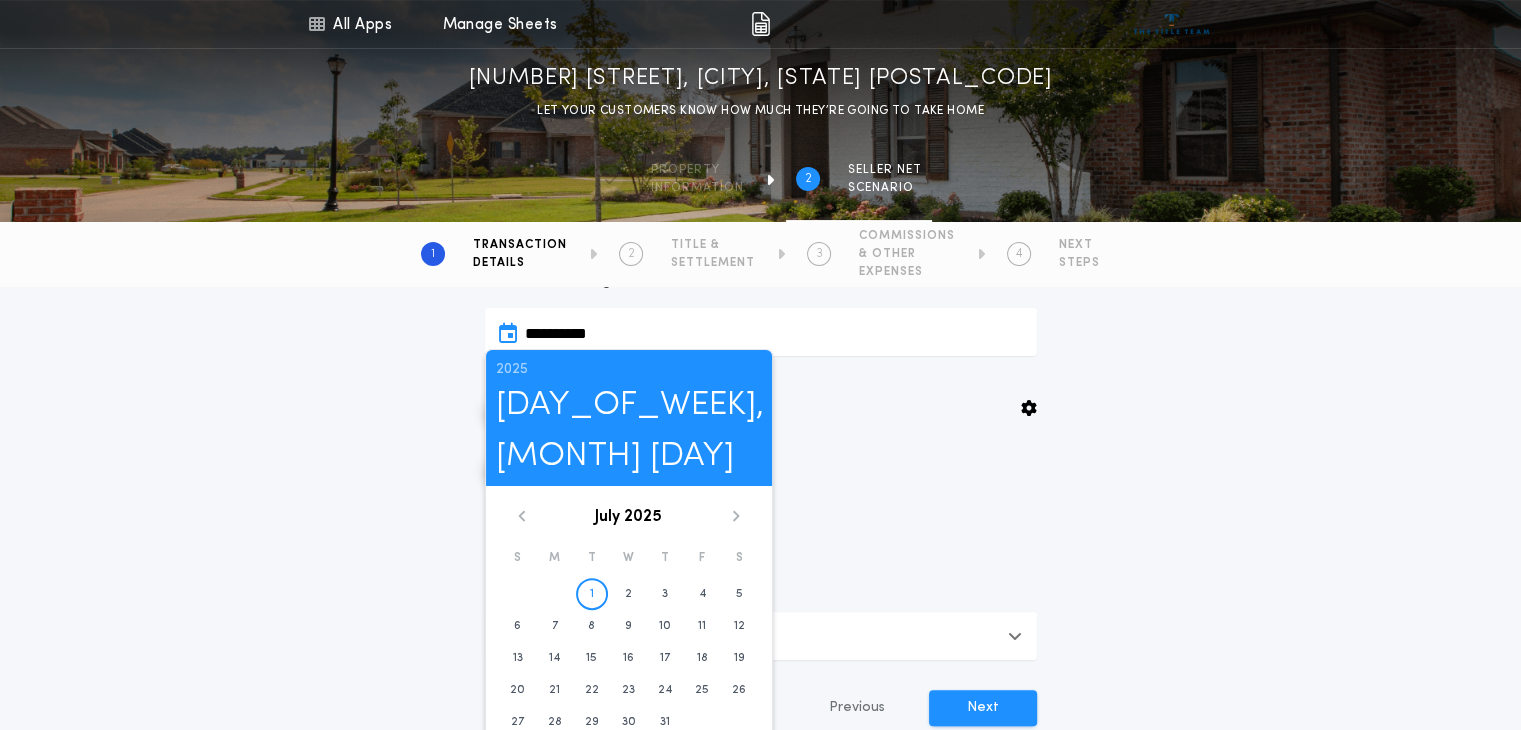click at bounding box center (736, 516) 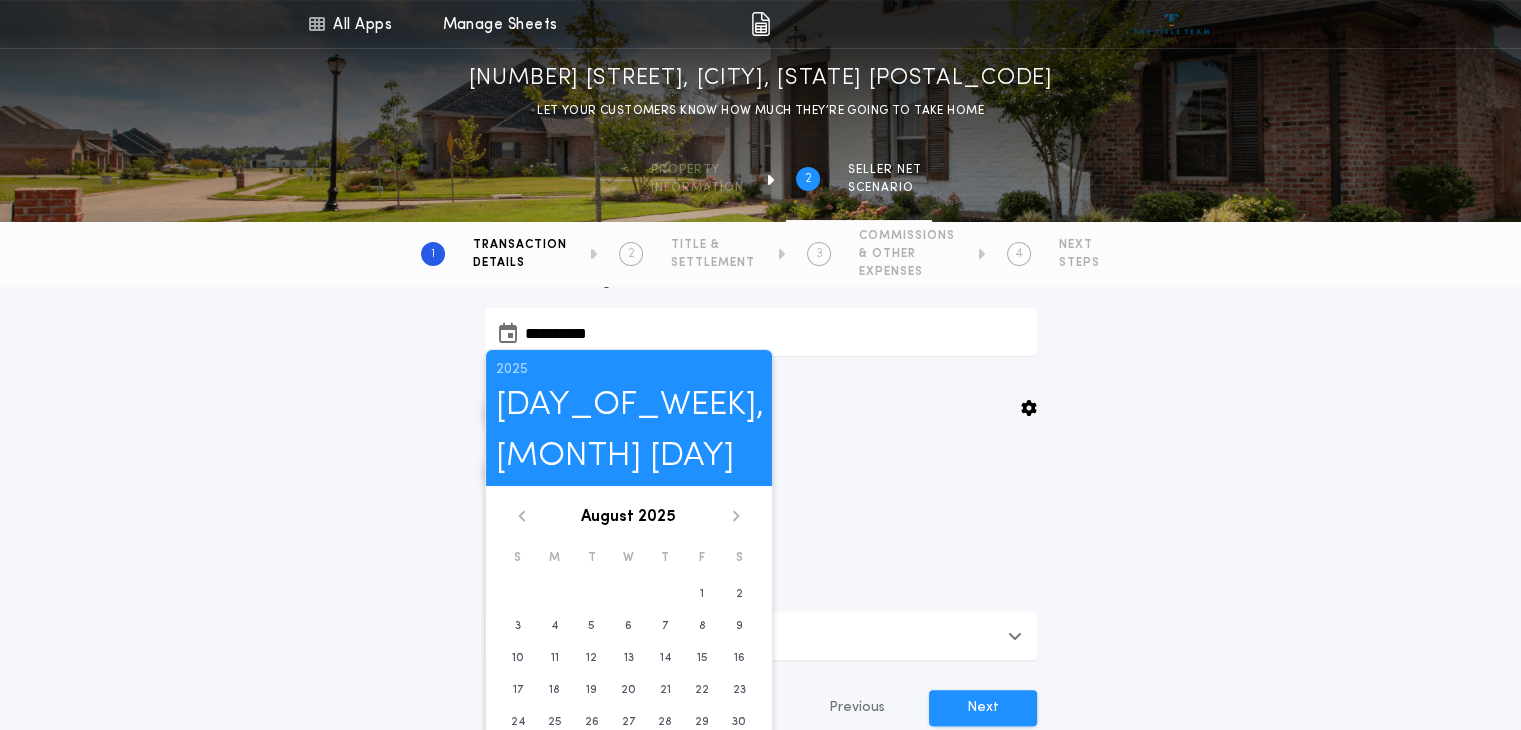 click at bounding box center [736, 516] 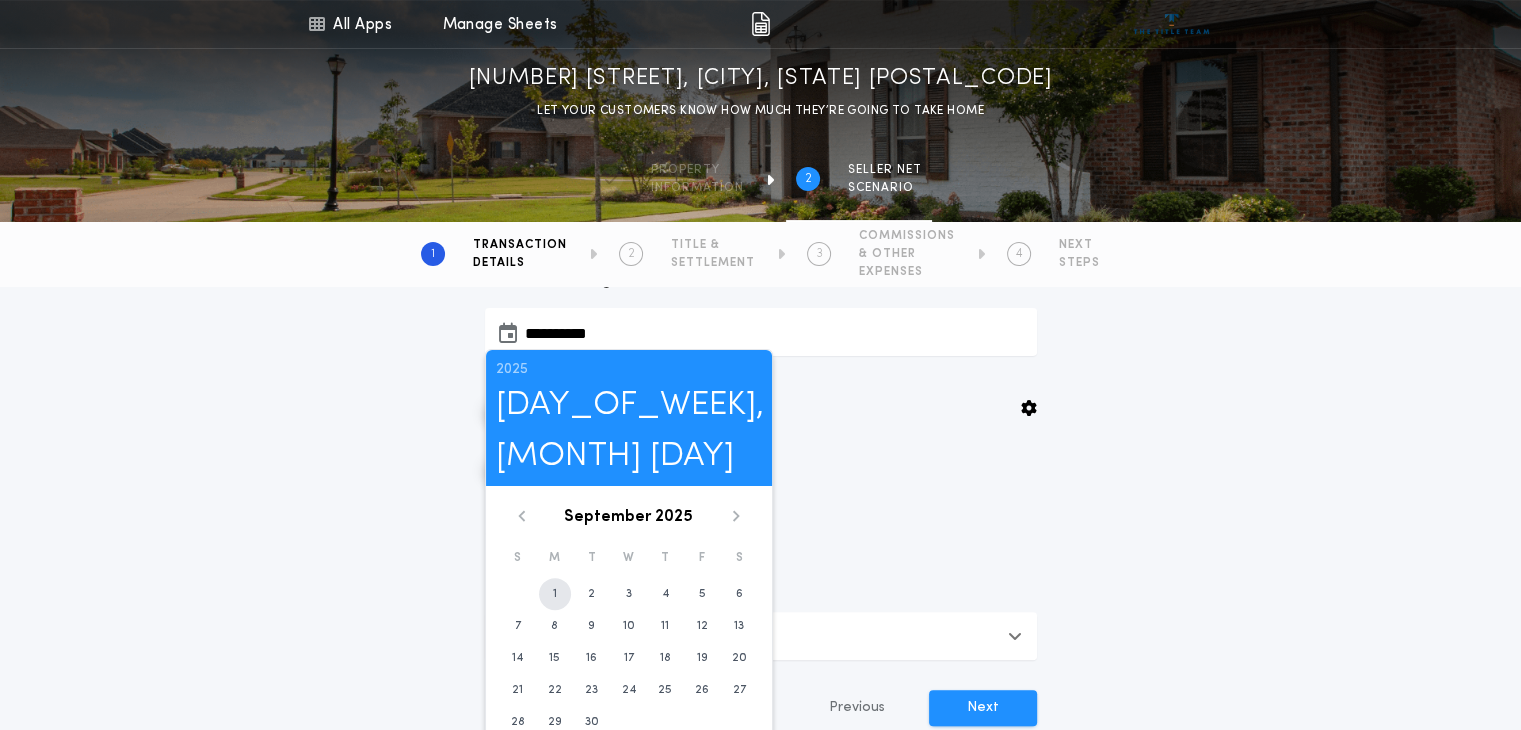 click on "1" at bounding box center [555, 594] 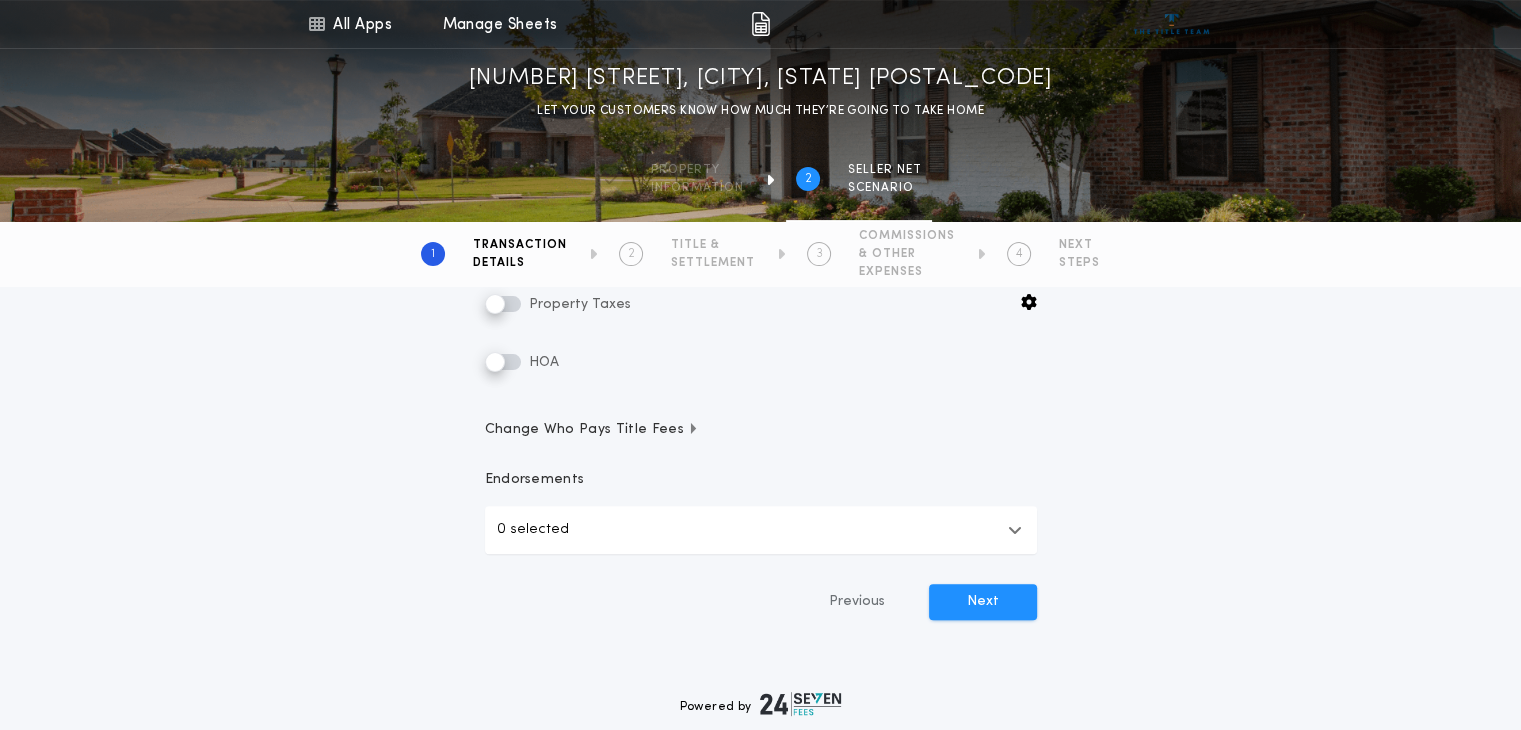 scroll, scrollTop: 523, scrollLeft: 0, axis: vertical 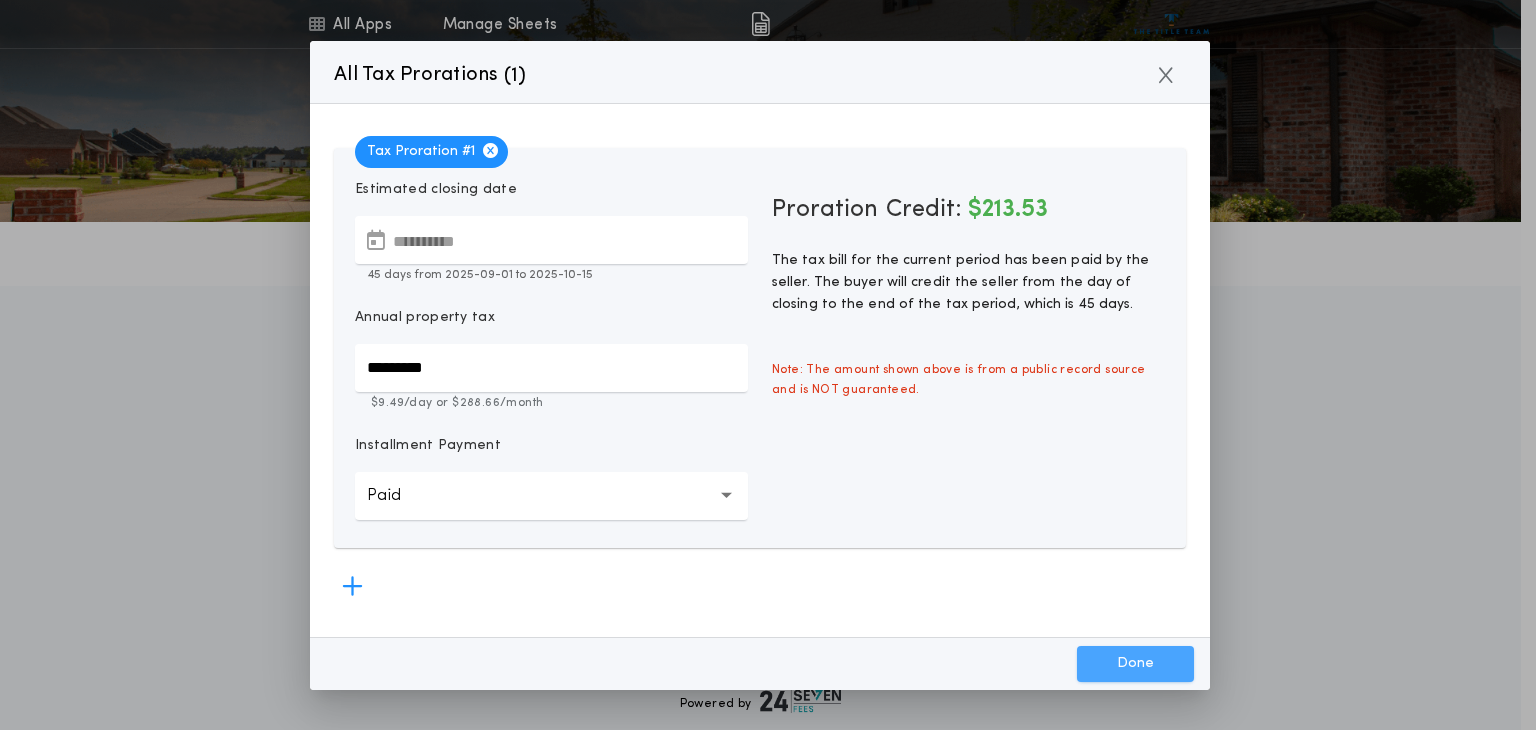 click on "Done" at bounding box center (1135, 664) 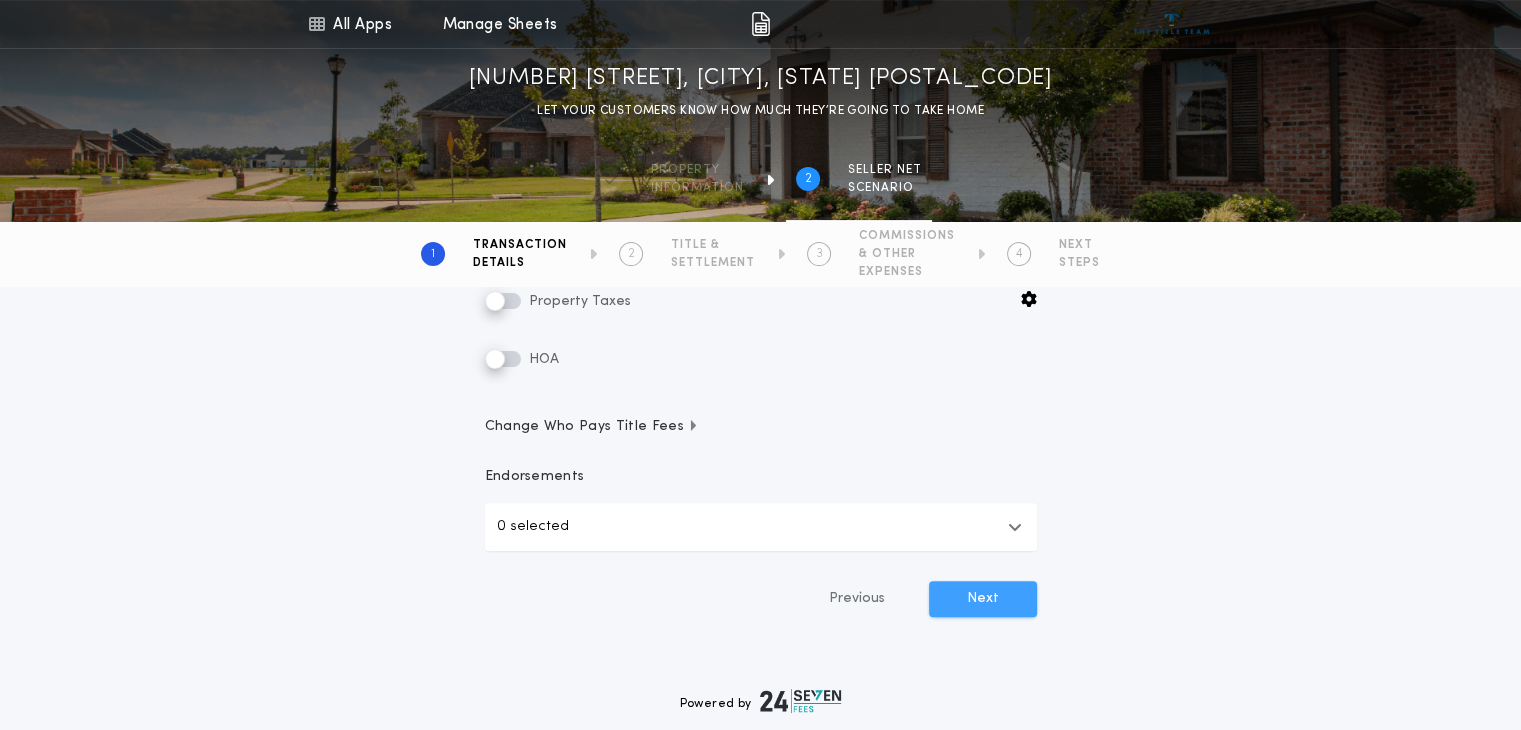 click on "Next" at bounding box center [983, 599] 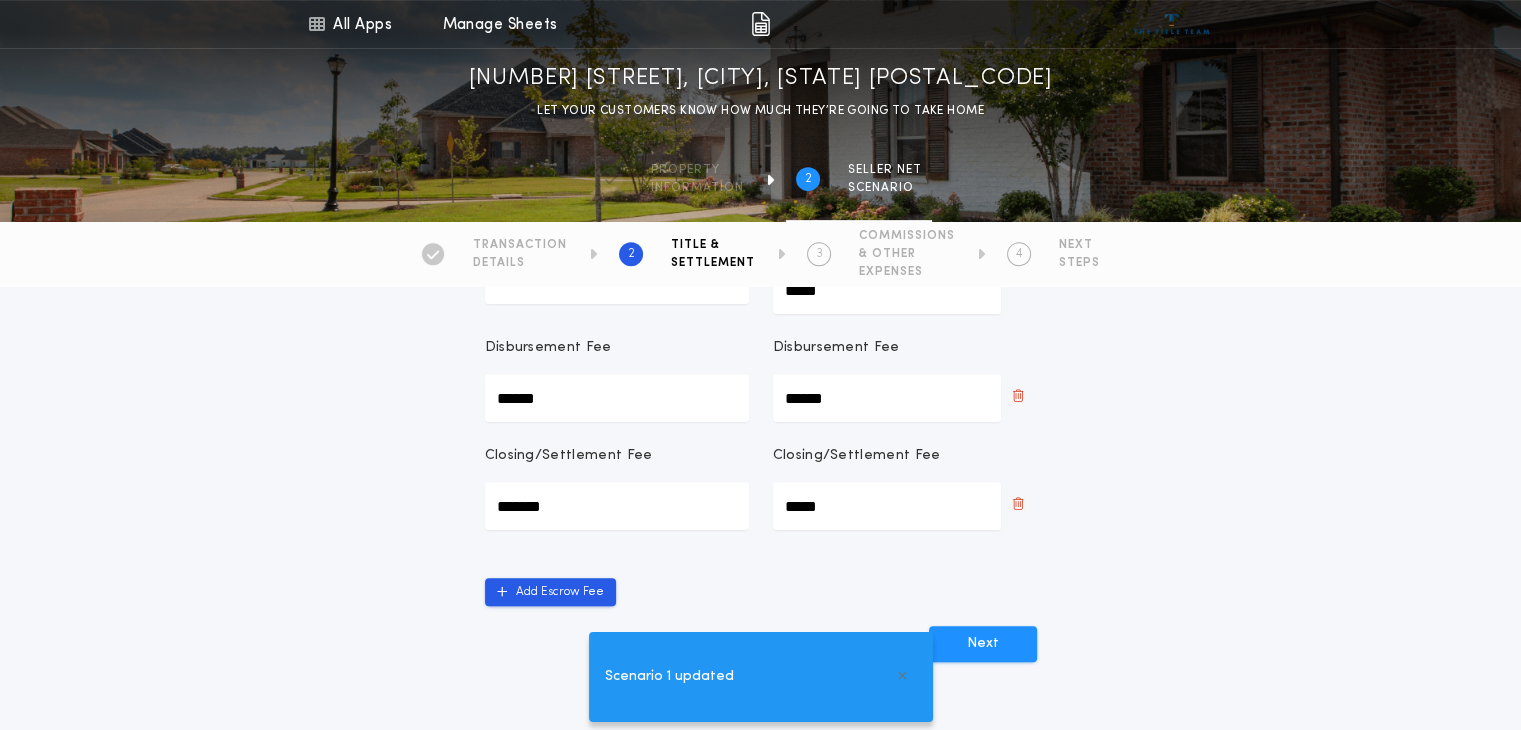 scroll, scrollTop: 986, scrollLeft: 0, axis: vertical 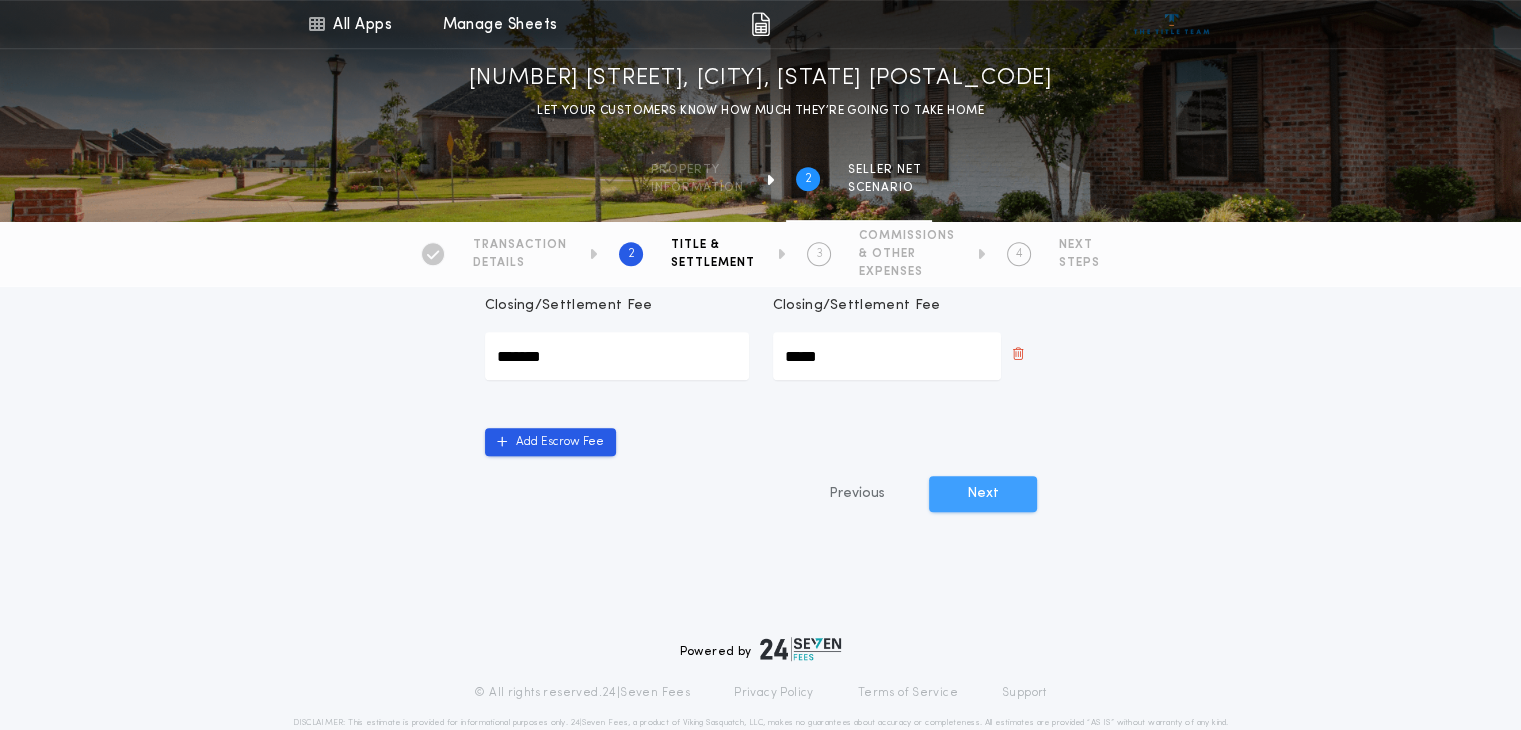 click on "Next" at bounding box center (983, 494) 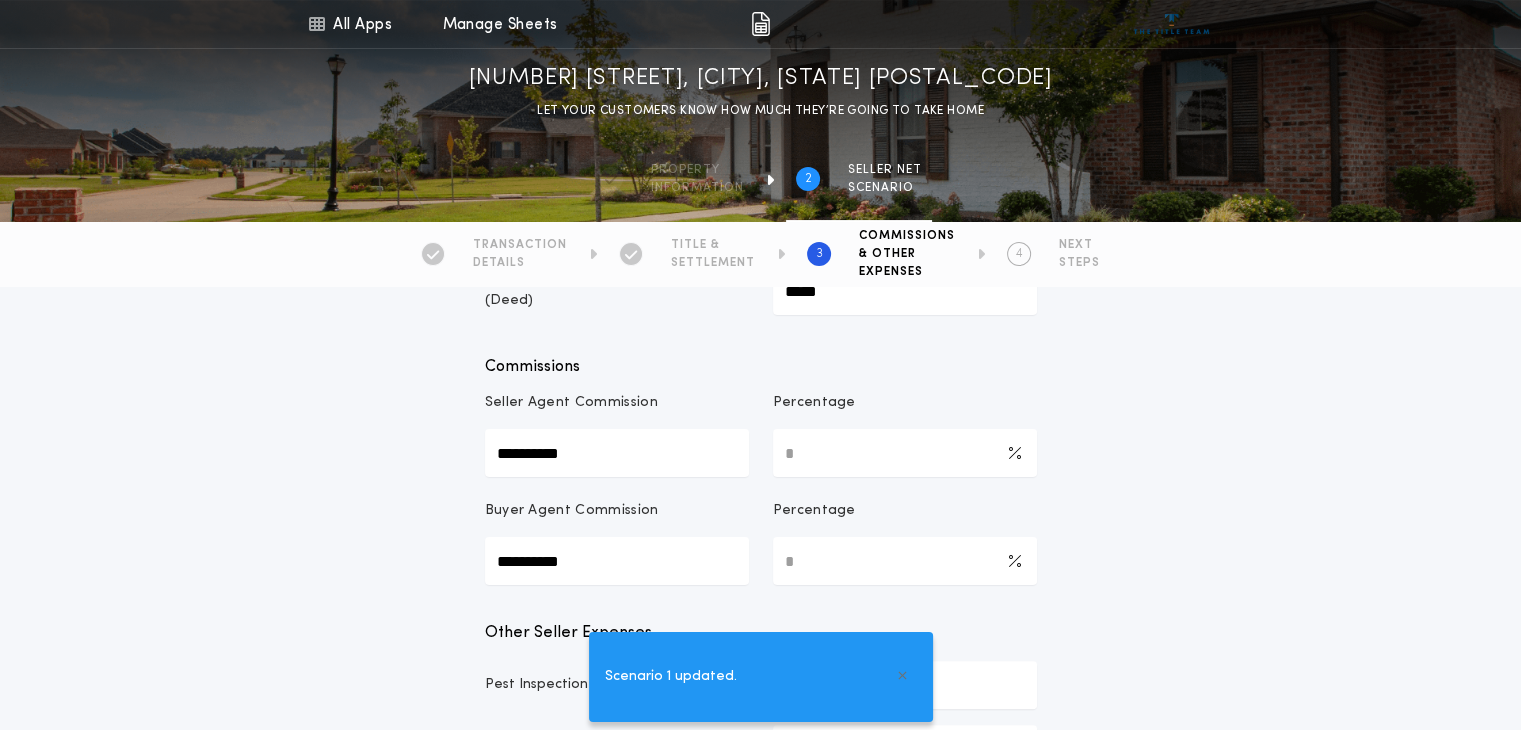 scroll, scrollTop: 312, scrollLeft: 0, axis: vertical 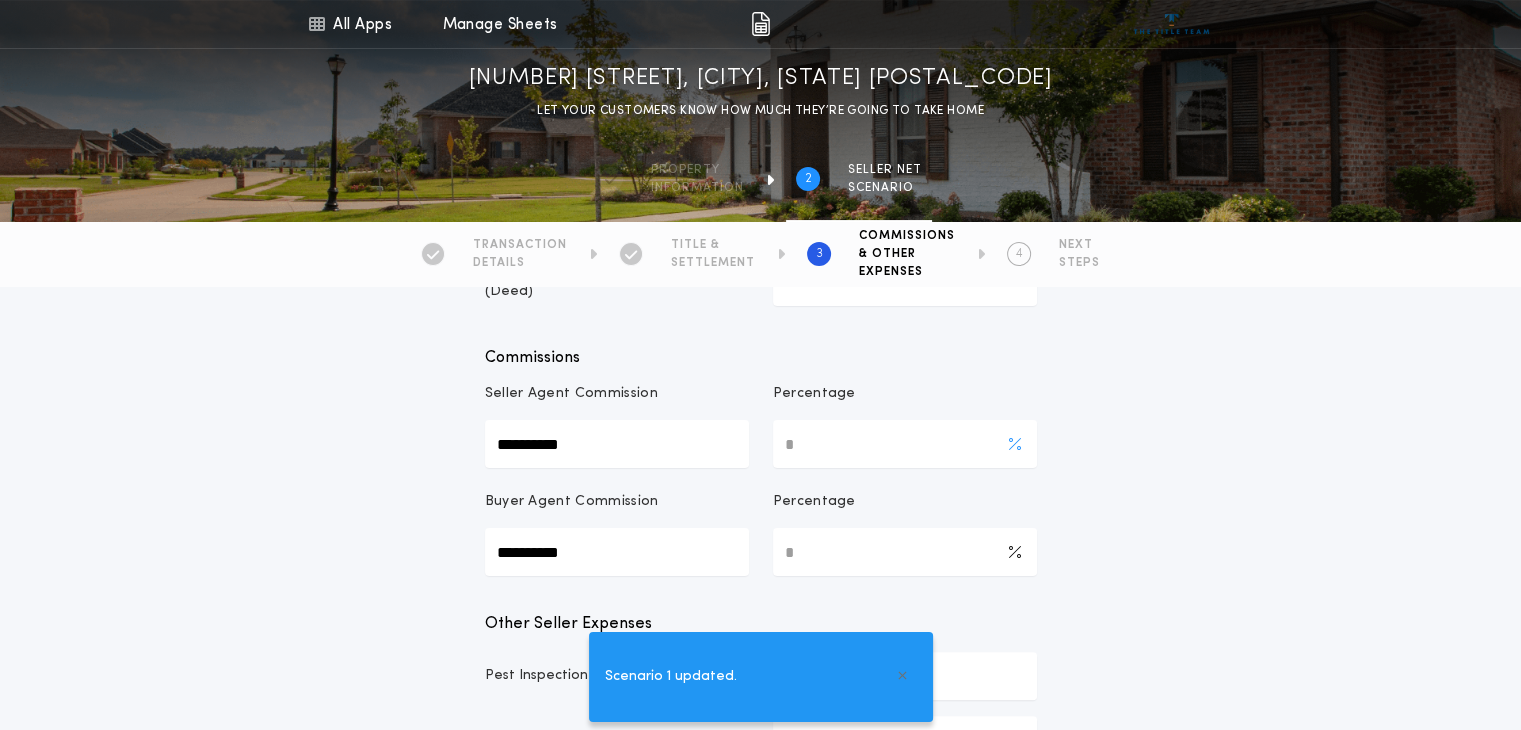 click on "*" at bounding box center (905, 444) 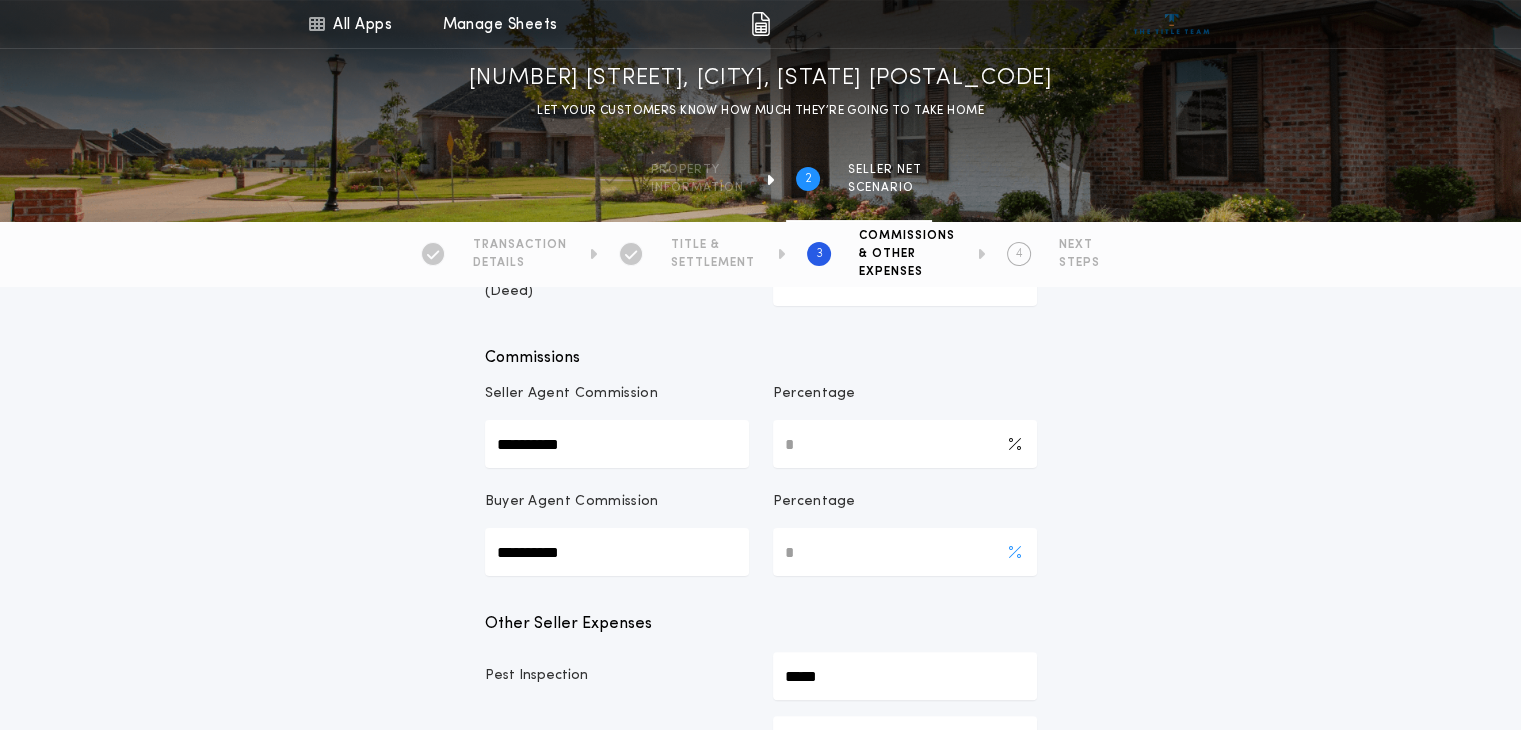 type on "***" 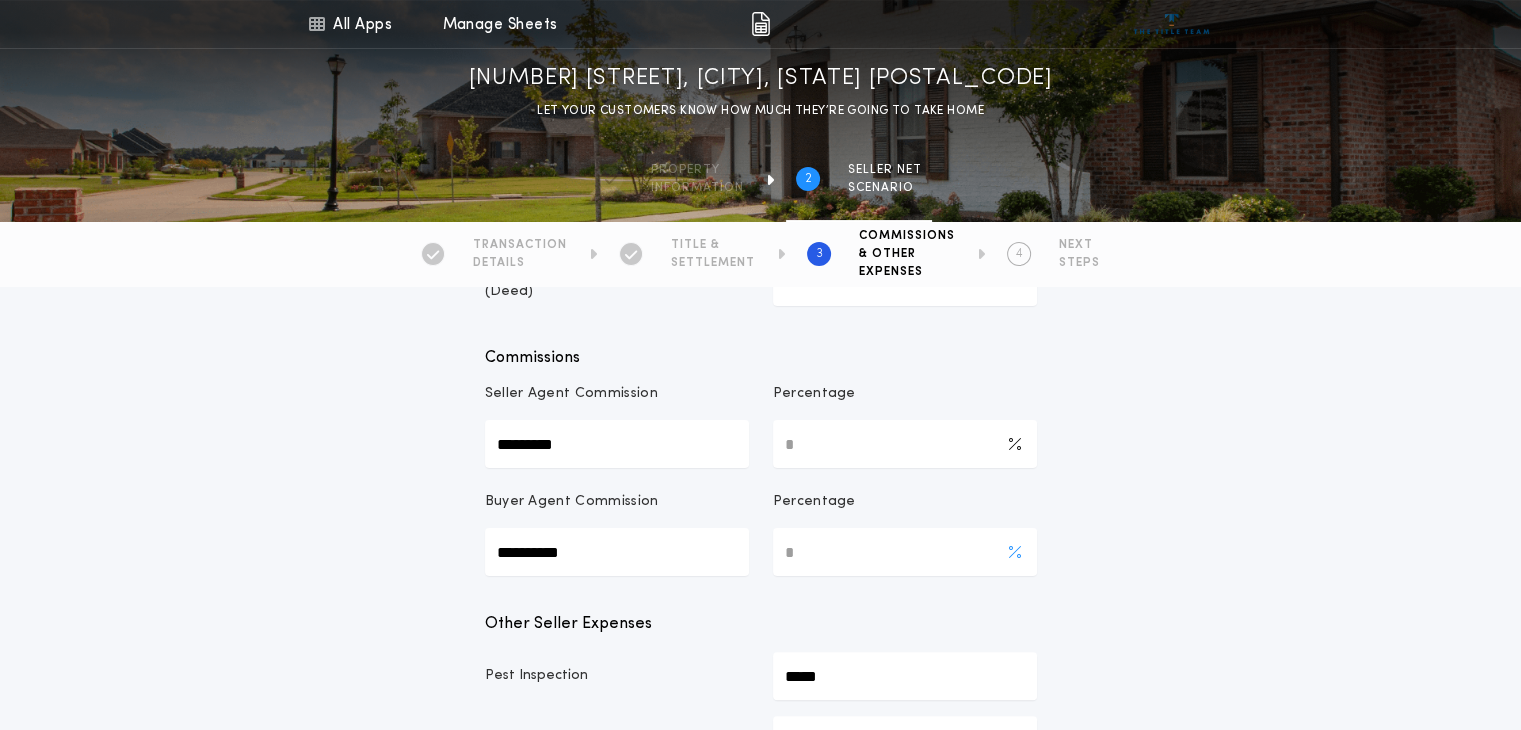 click on "*" at bounding box center (905, 552) 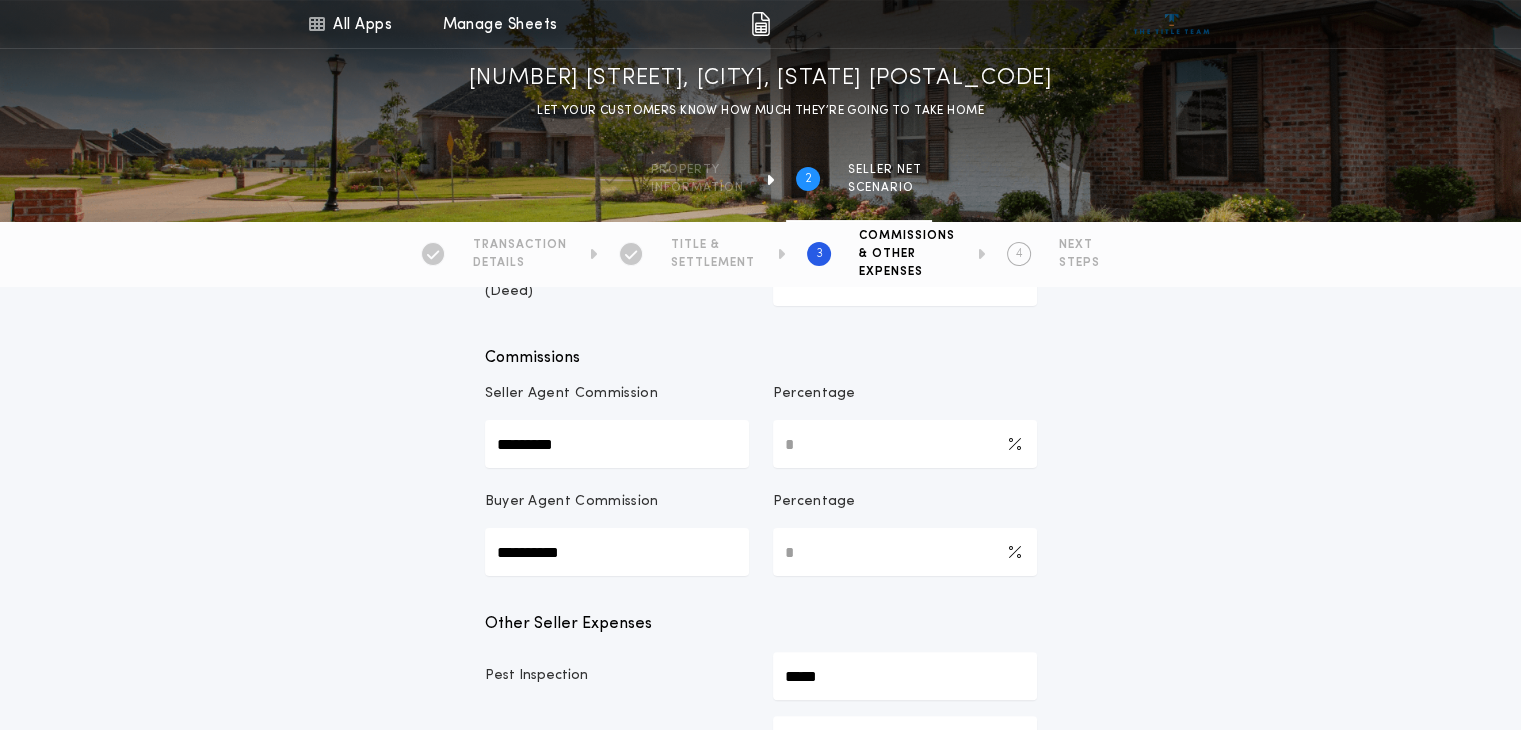 type on "***" 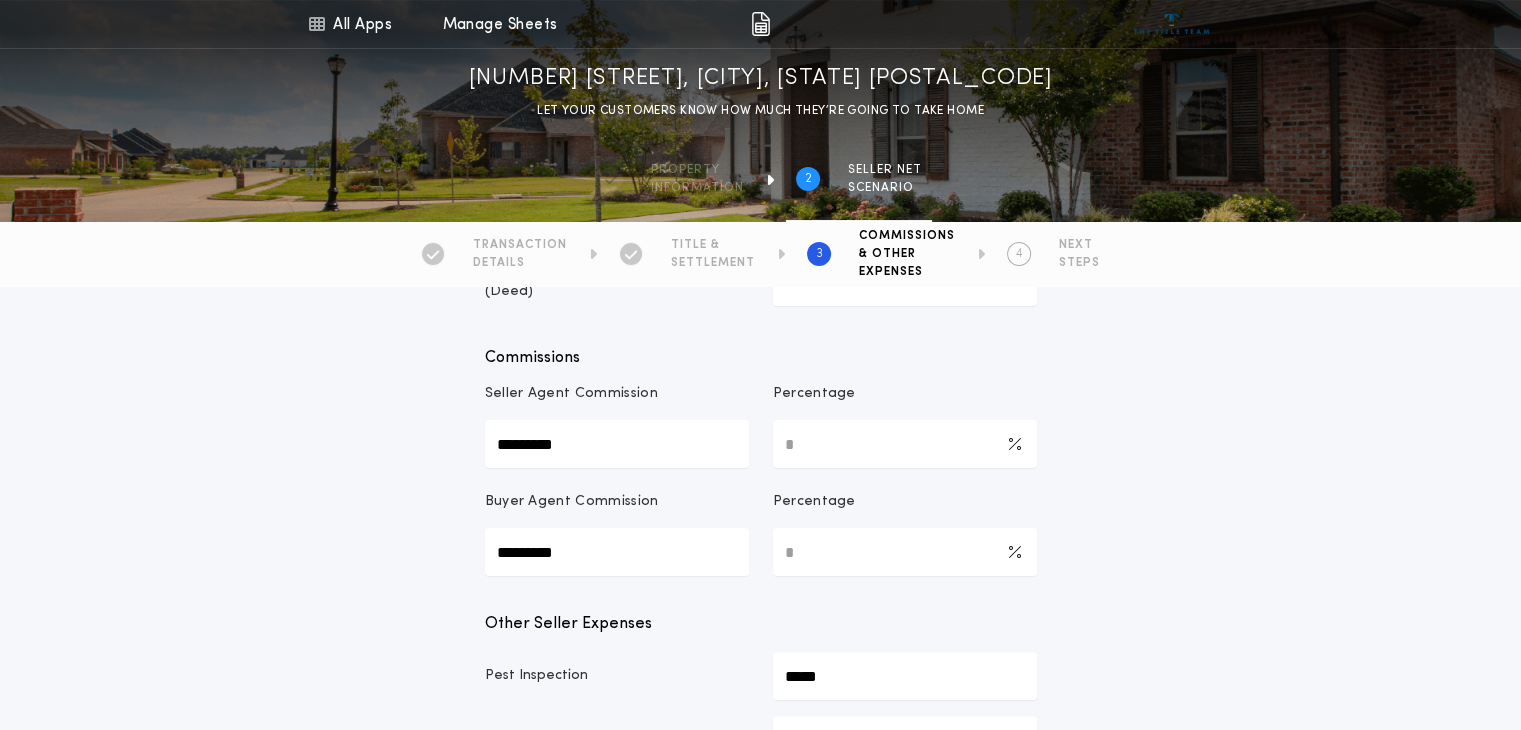 click on "Recording Fees & Transfer Taxes Transfer Tax Amount (Deed) ********* Recording Fee (Deed) ***** Recording Fee (Mortgage) ***** City/Municipal Transfer Tax Amount (Deed) ***** Commissions Seller Agent Commission ********* Percentage *** Buyer Agent Commission ********* Percentage *** Other Seller Expenses Pest Inspection ***** Prior Year Taxes ***** Home Inspection ***** Seller Credits ***** HOA Doc Fee ***** Home Warranty ***** Realtor Admin Fee ***** HOA Transfer Fee ***** Add Expense Misc Credits Misc Credit to Seller ***** Add Credit Previous  Next" at bounding box center (760, 763) 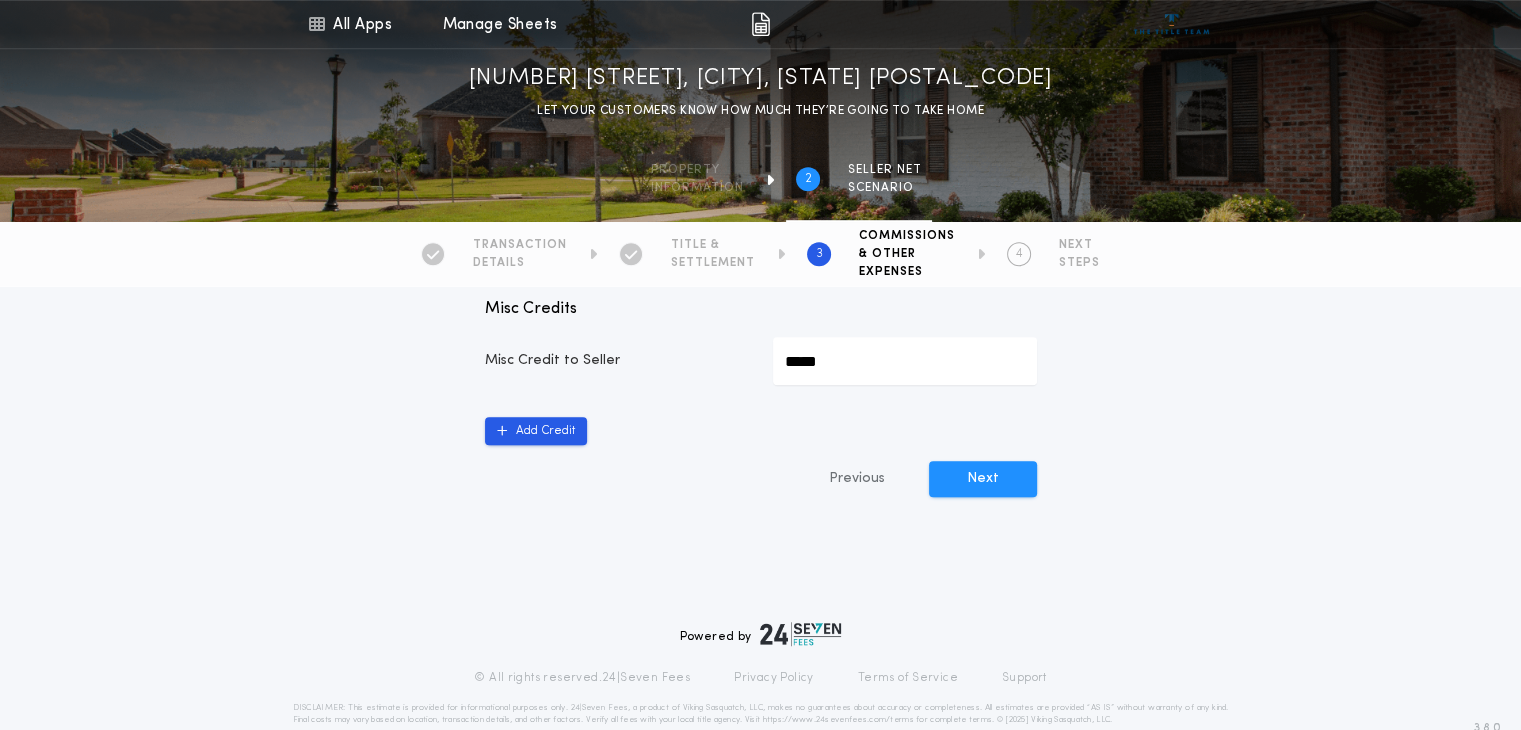 scroll, scrollTop: 1260, scrollLeft: 0, axis: vertical 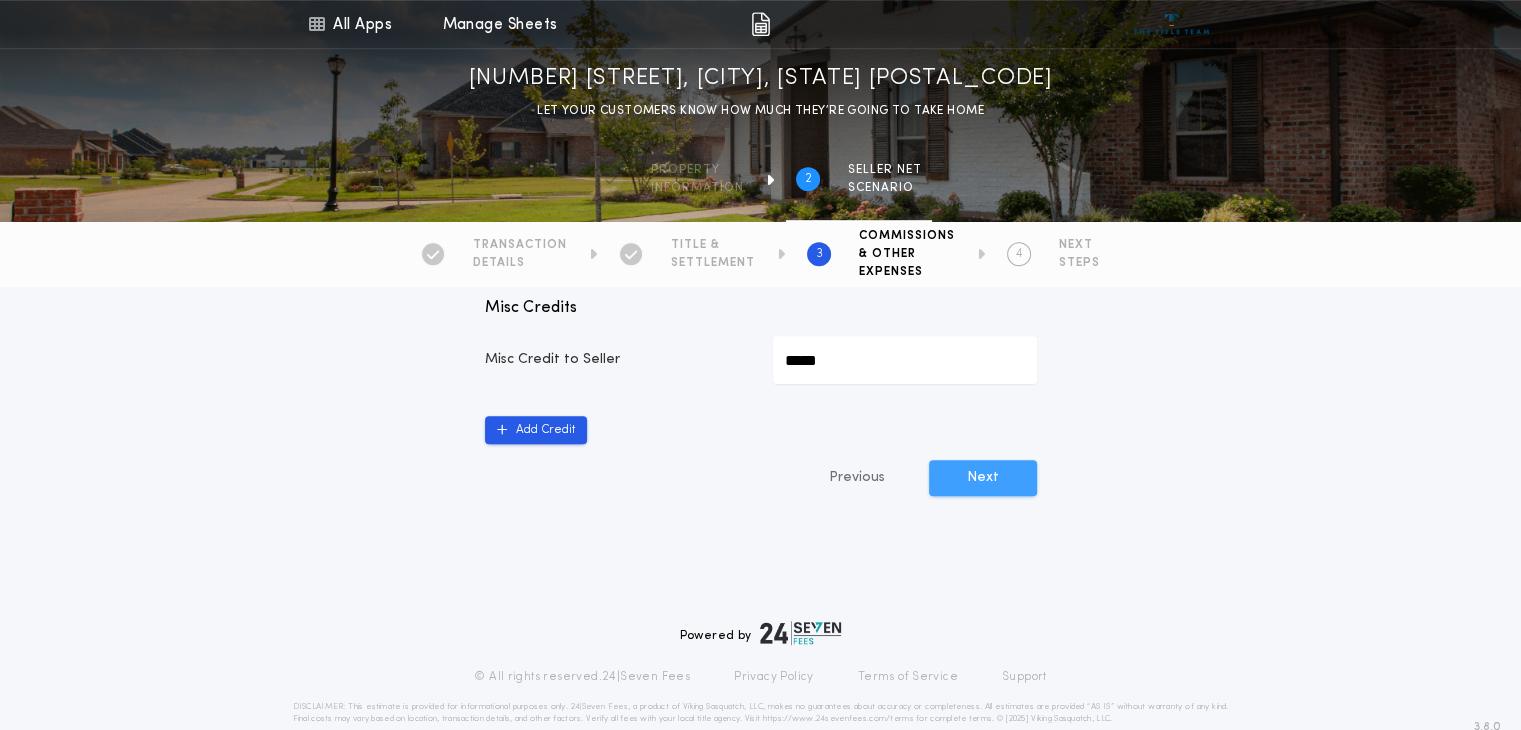 click on "Next" at bounding box center (983, 478) 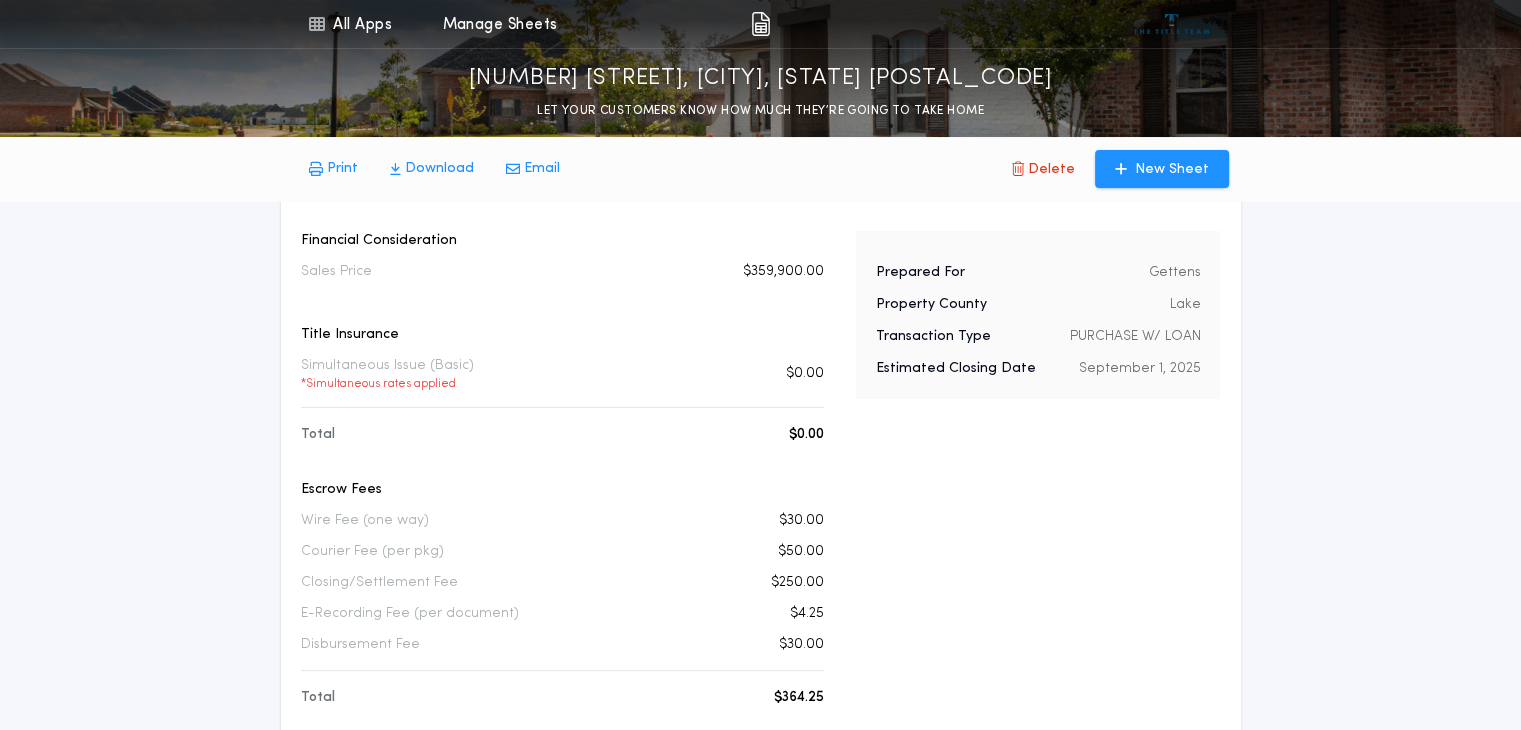 scroll, scrollTop: 75, scrollLeft: 0, axis: vertical 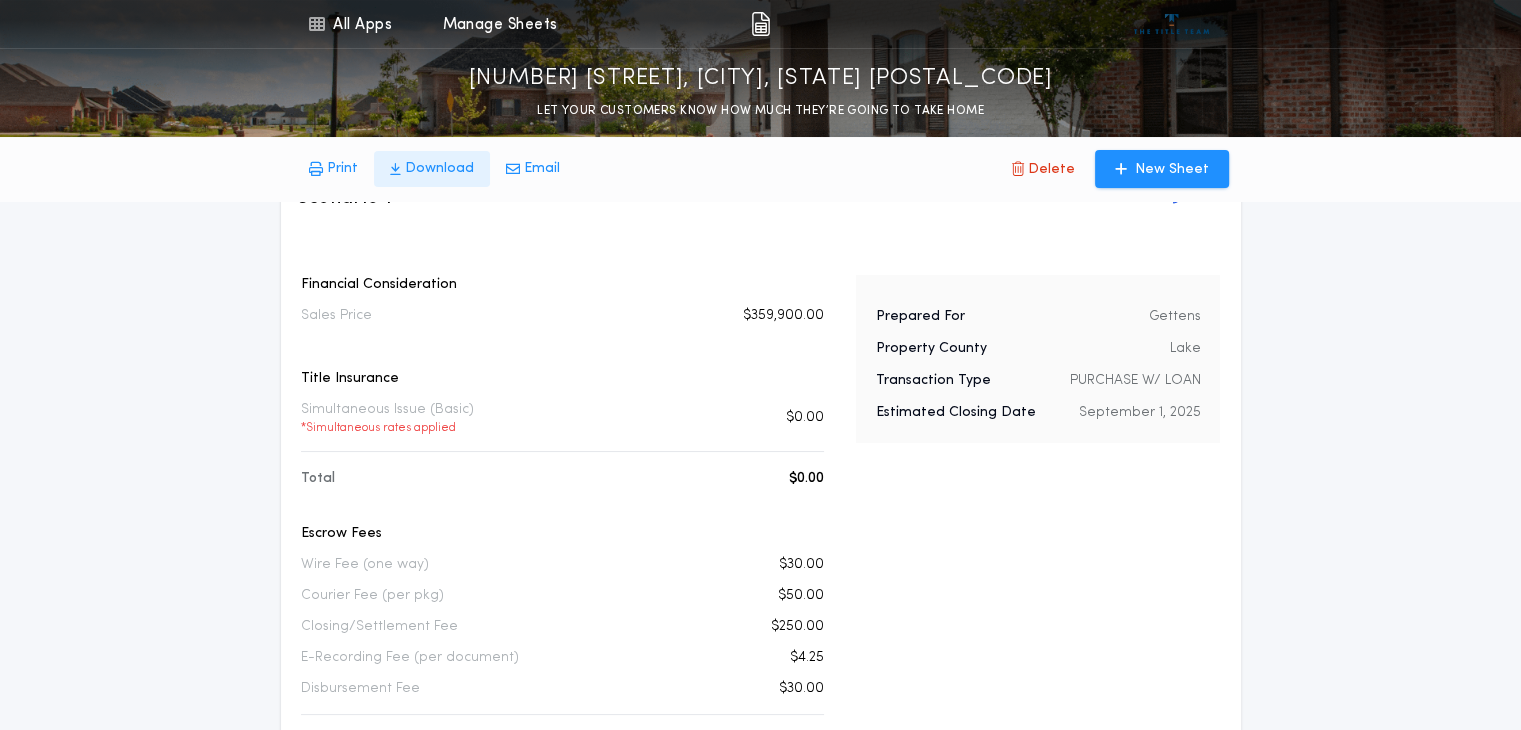 click on "Download" at bounding box center (342, 169) 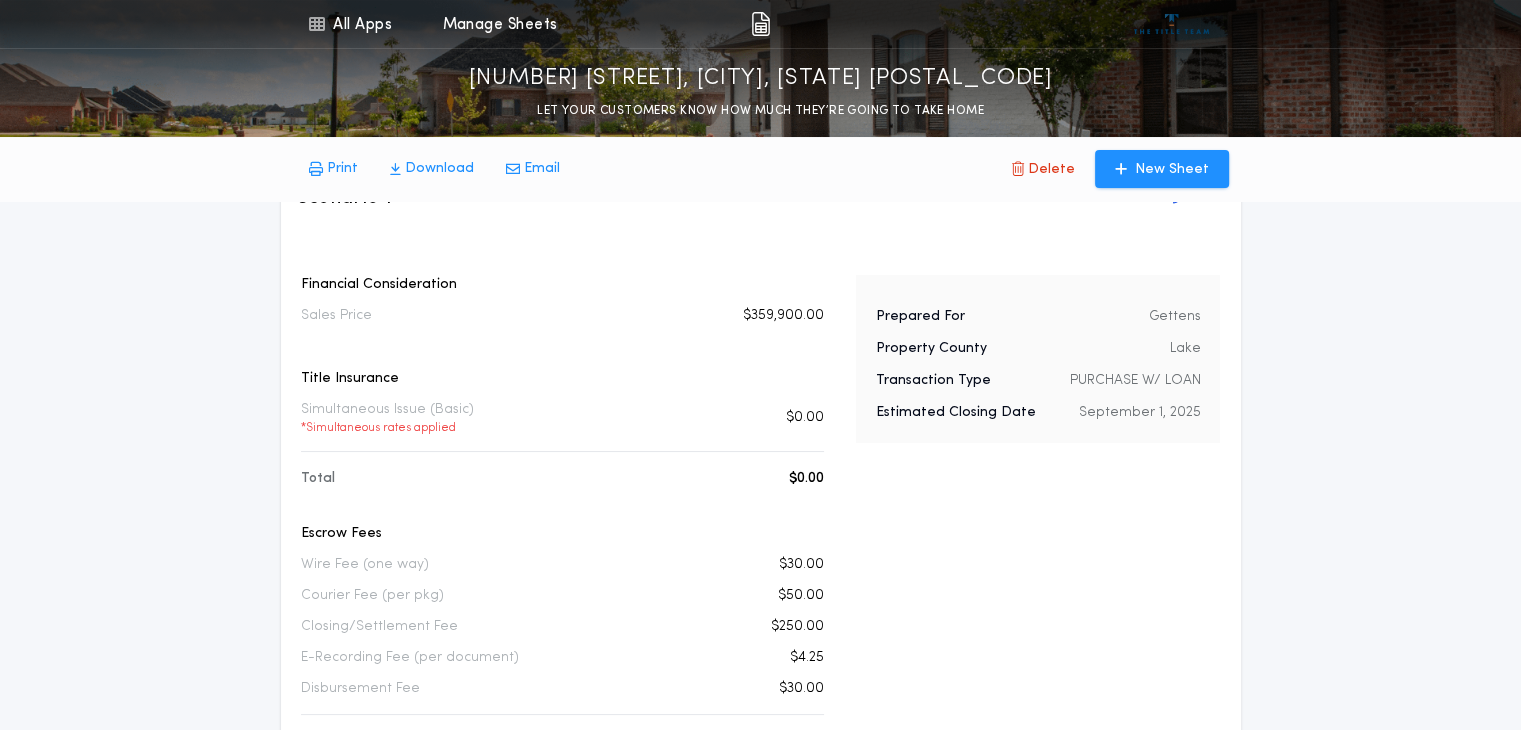 scroll, scrollTop: 0, scrollLeft: 0, axis: both 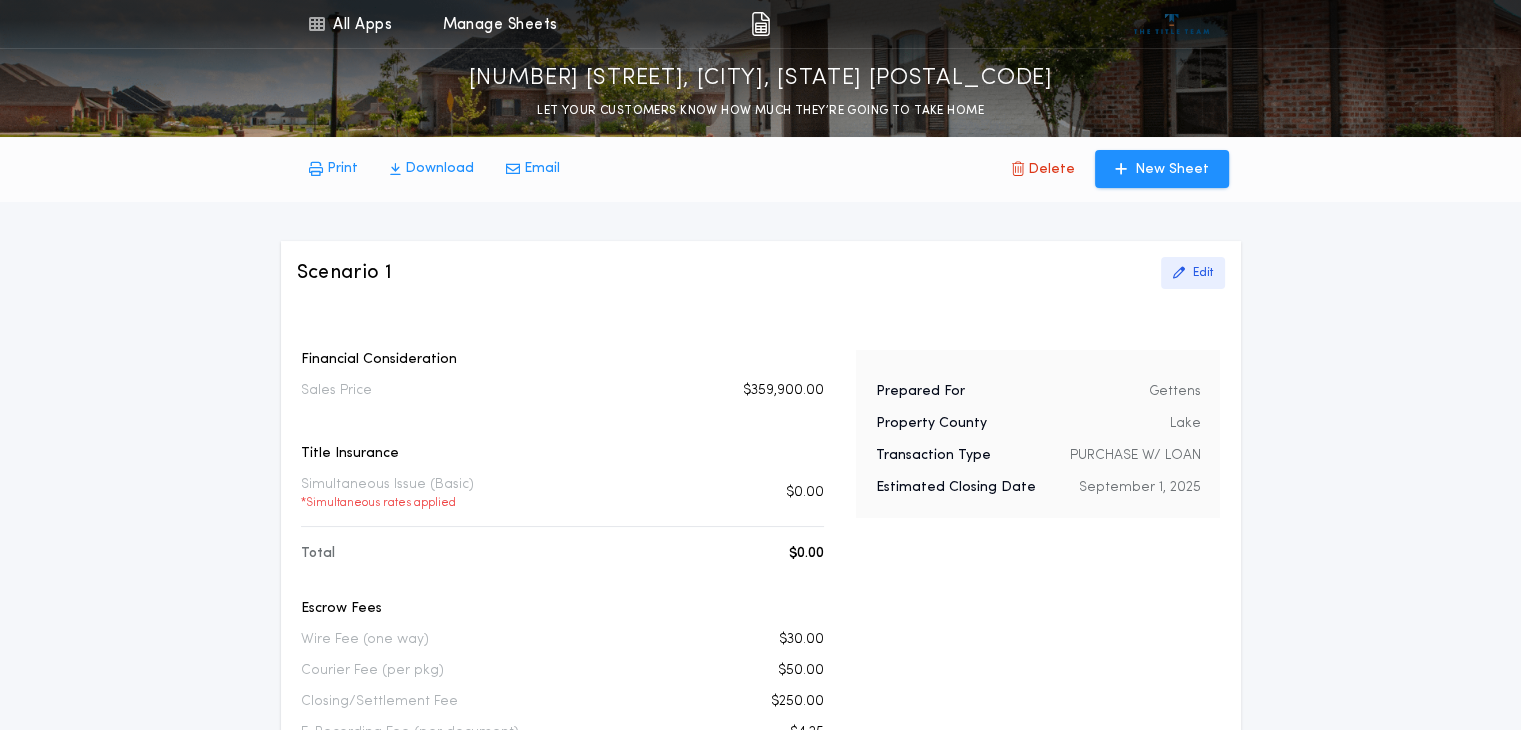 click on "Edit" at bounding box center (1203, 273) 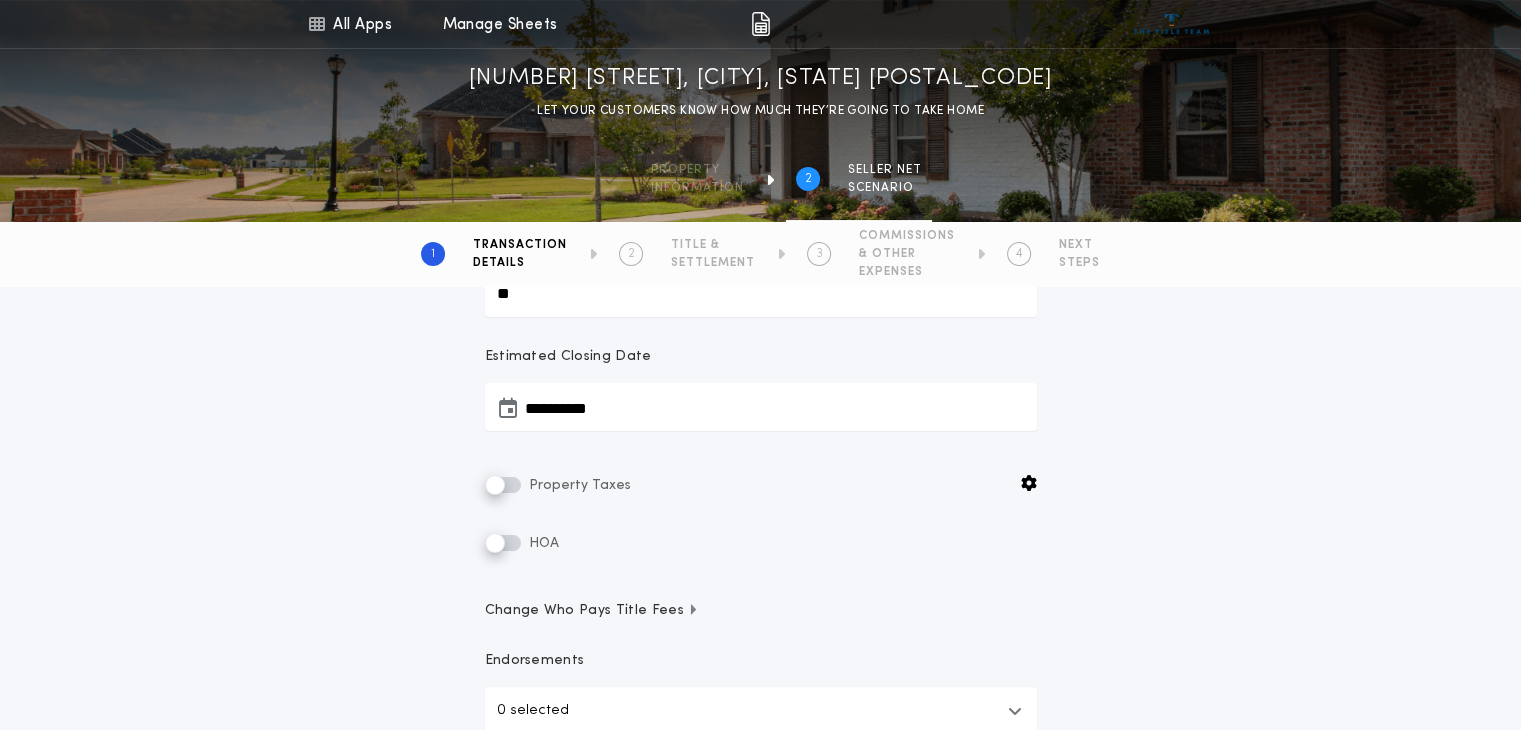 scroll, scrollTop: 324, scrollLeft: 0, axis: vertical 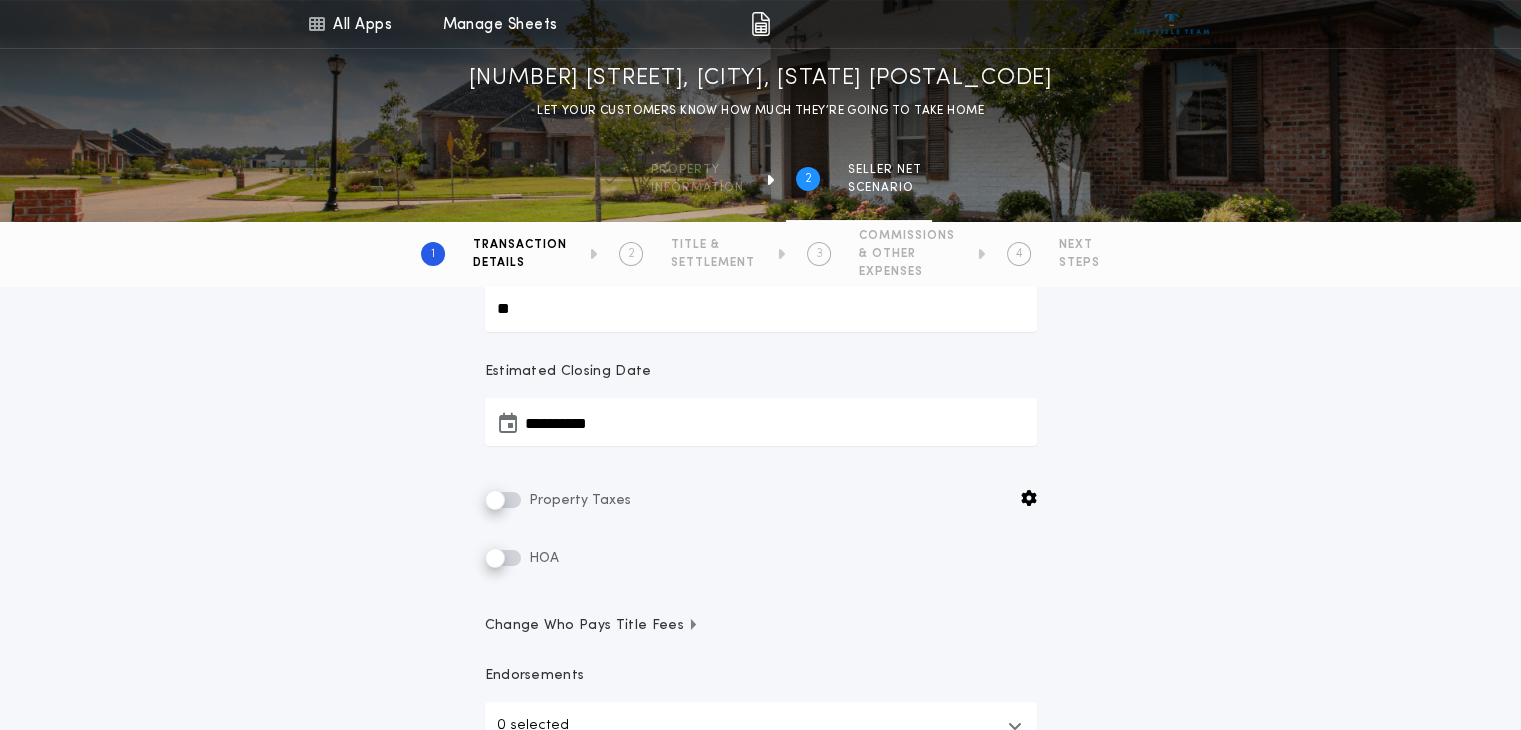click at bounding box center (508, 422) 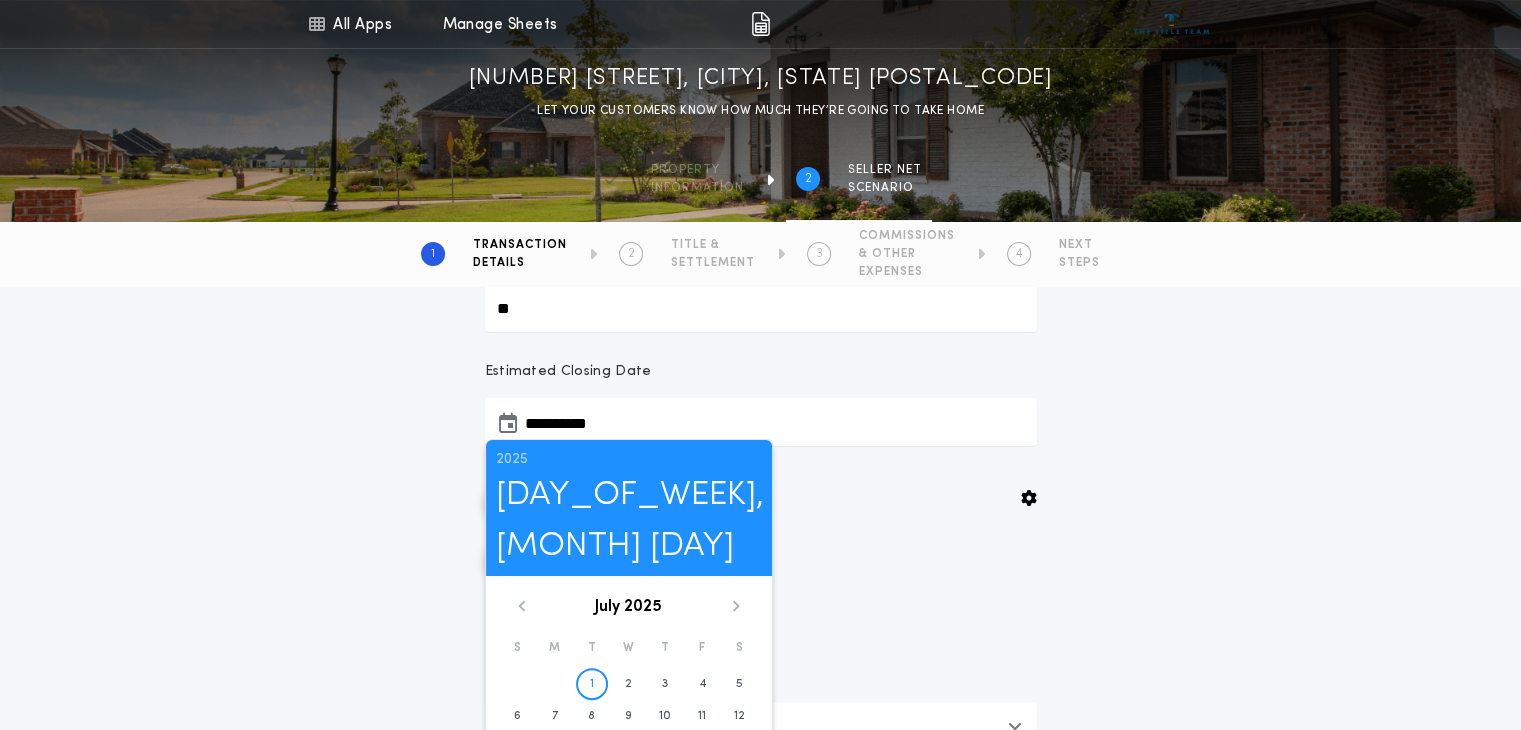 click at bounding box center (736, 606) 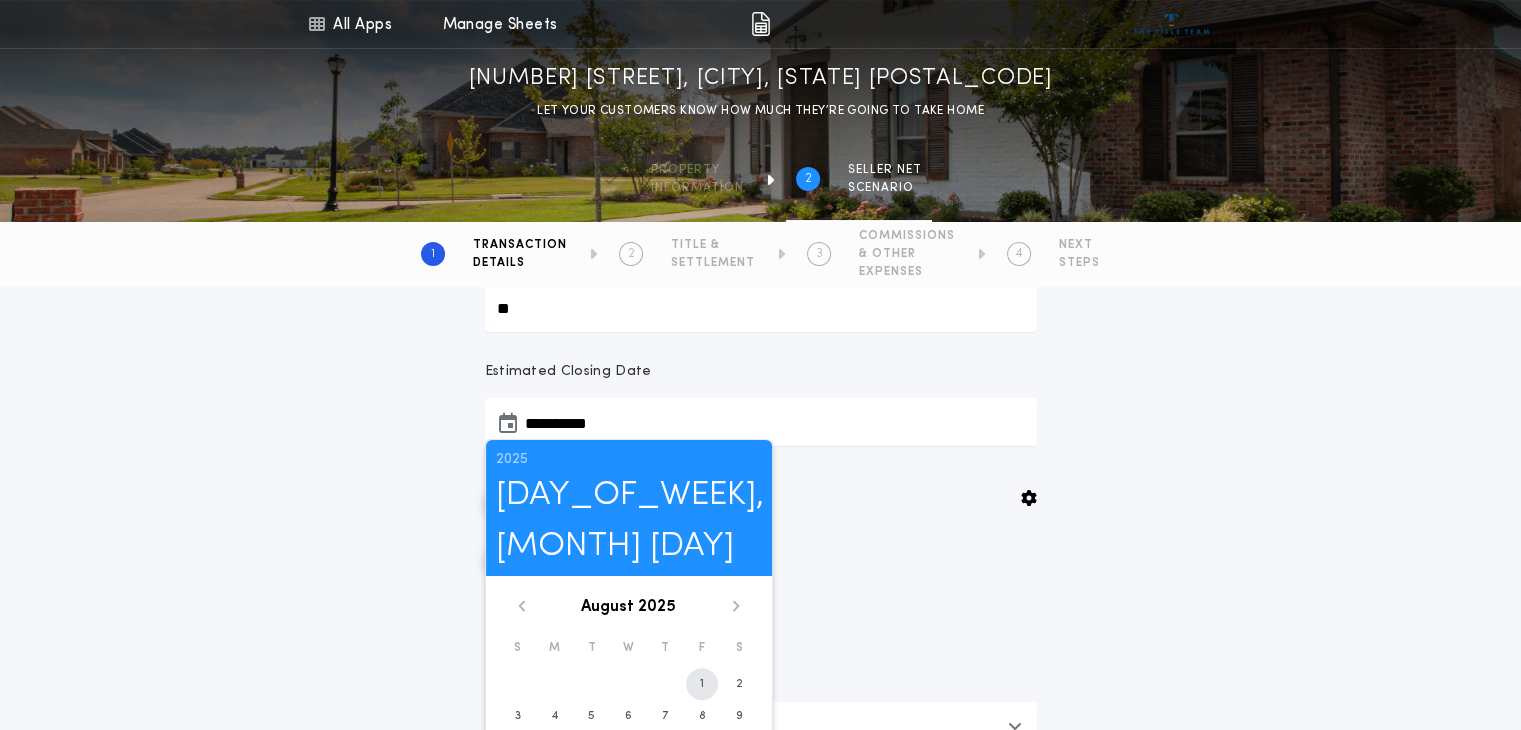 click on "1" at bounding box center (702, 684) 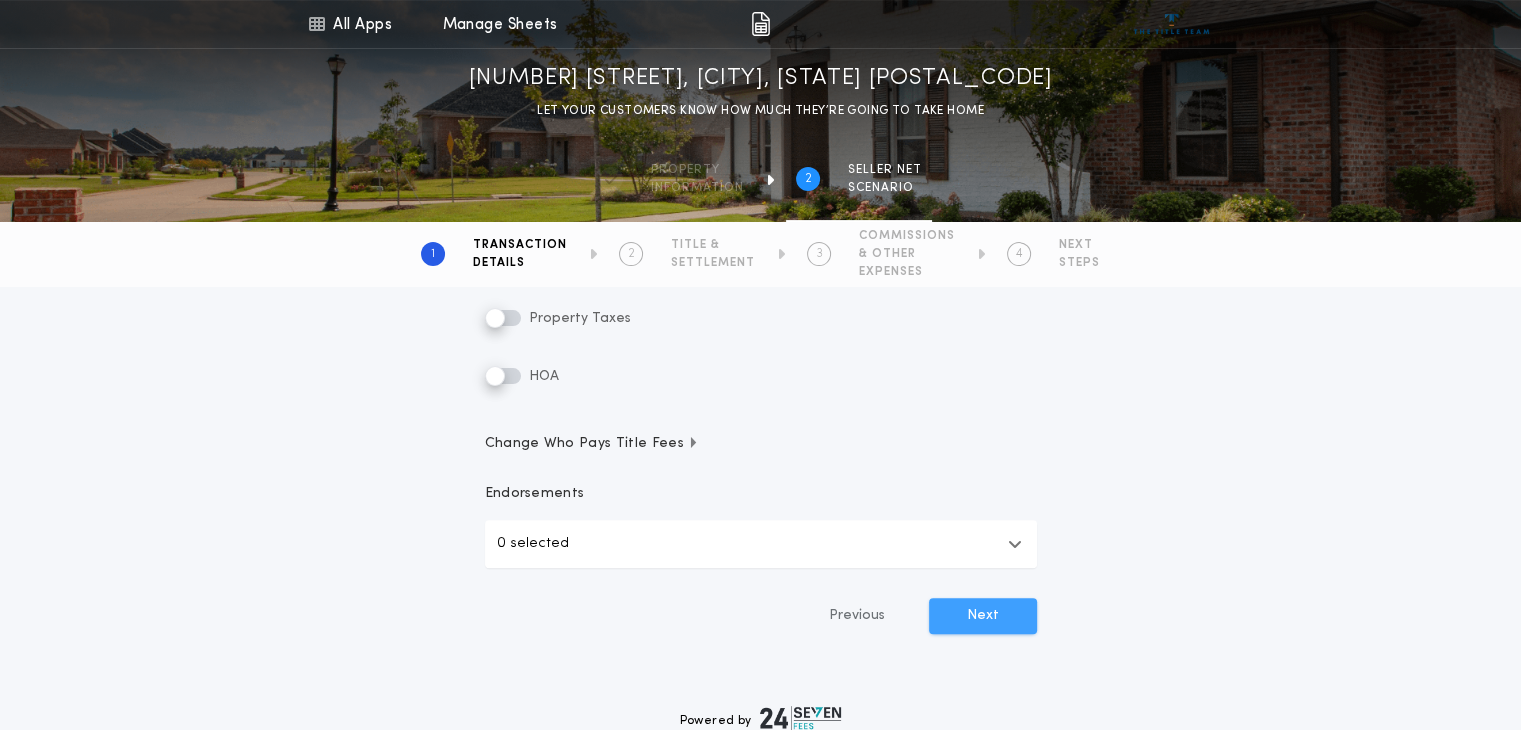 scroll, scrollTop: 626, scrollLeft: 0, axis: vertical 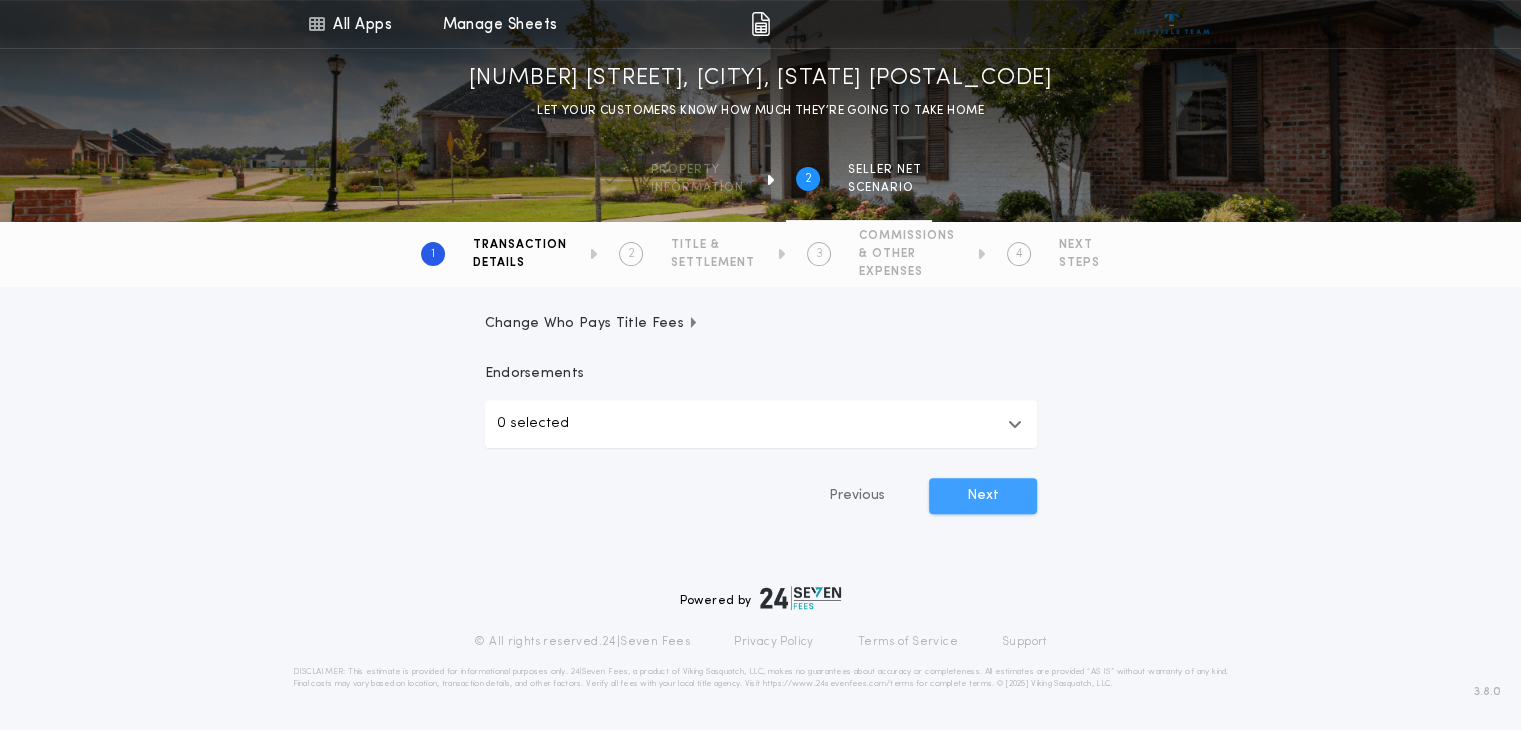 click on "Next" at bounding box center [983, 496] 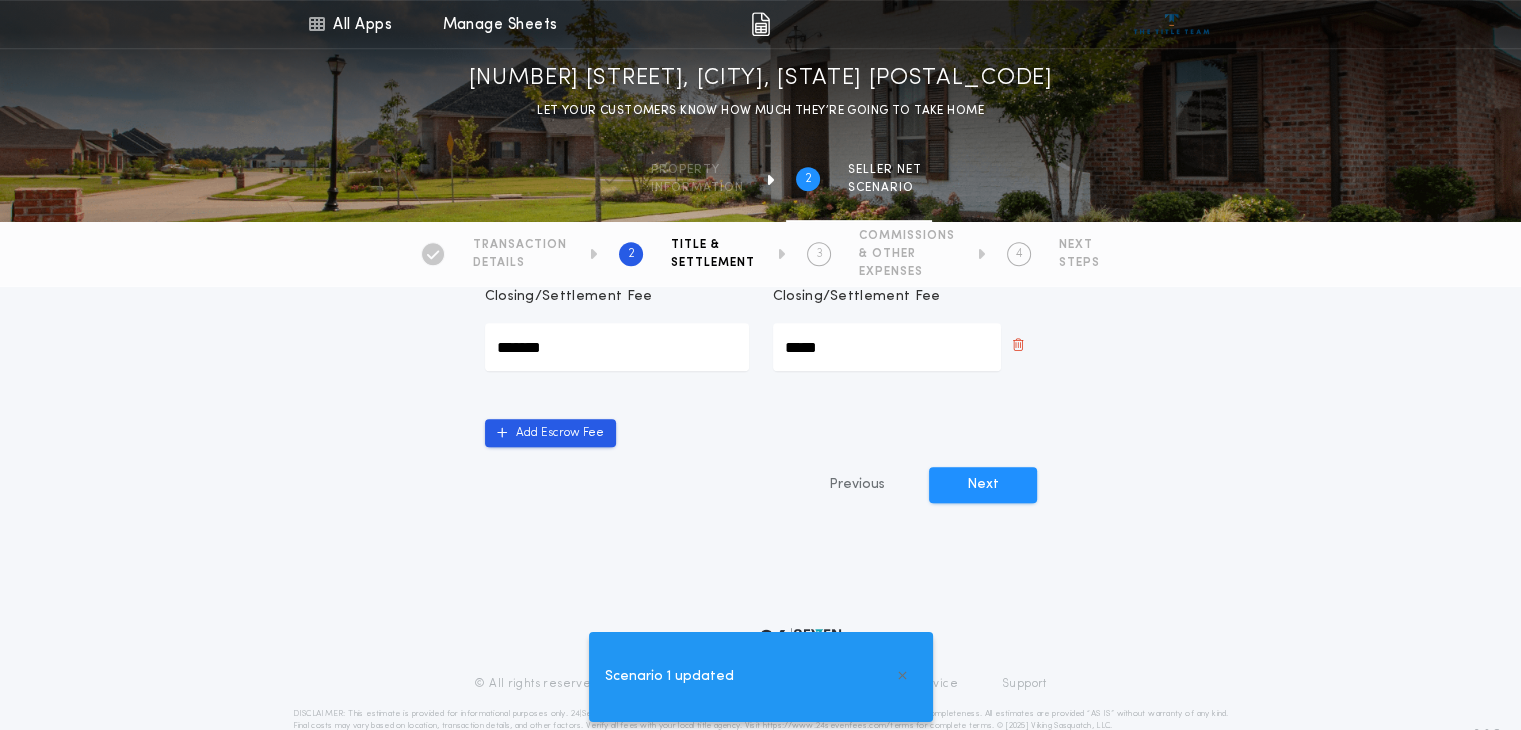 scroll, scrollTop: 1017, scrollLeft: 0, axis: vertical 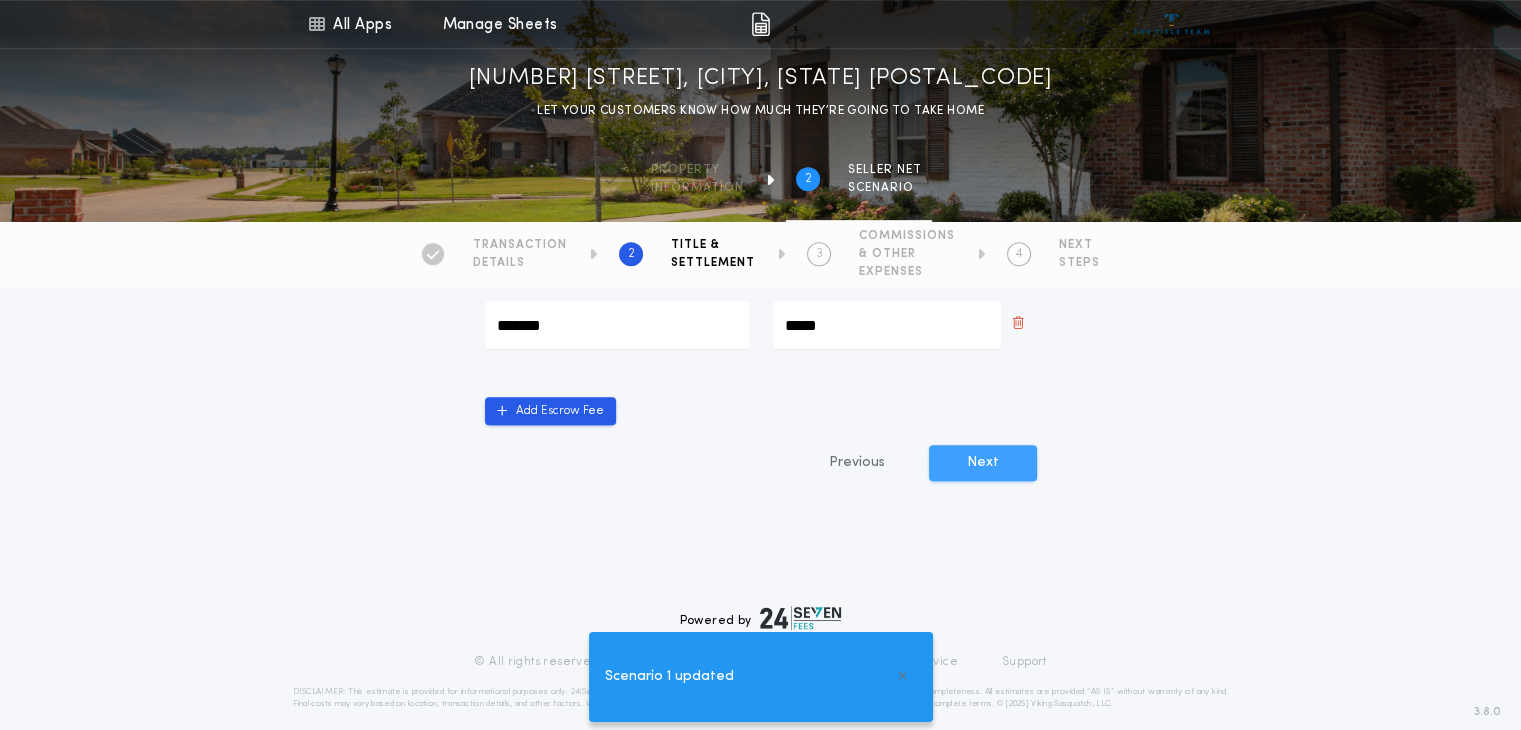 click on "Next" at bounding box center [983, 463] 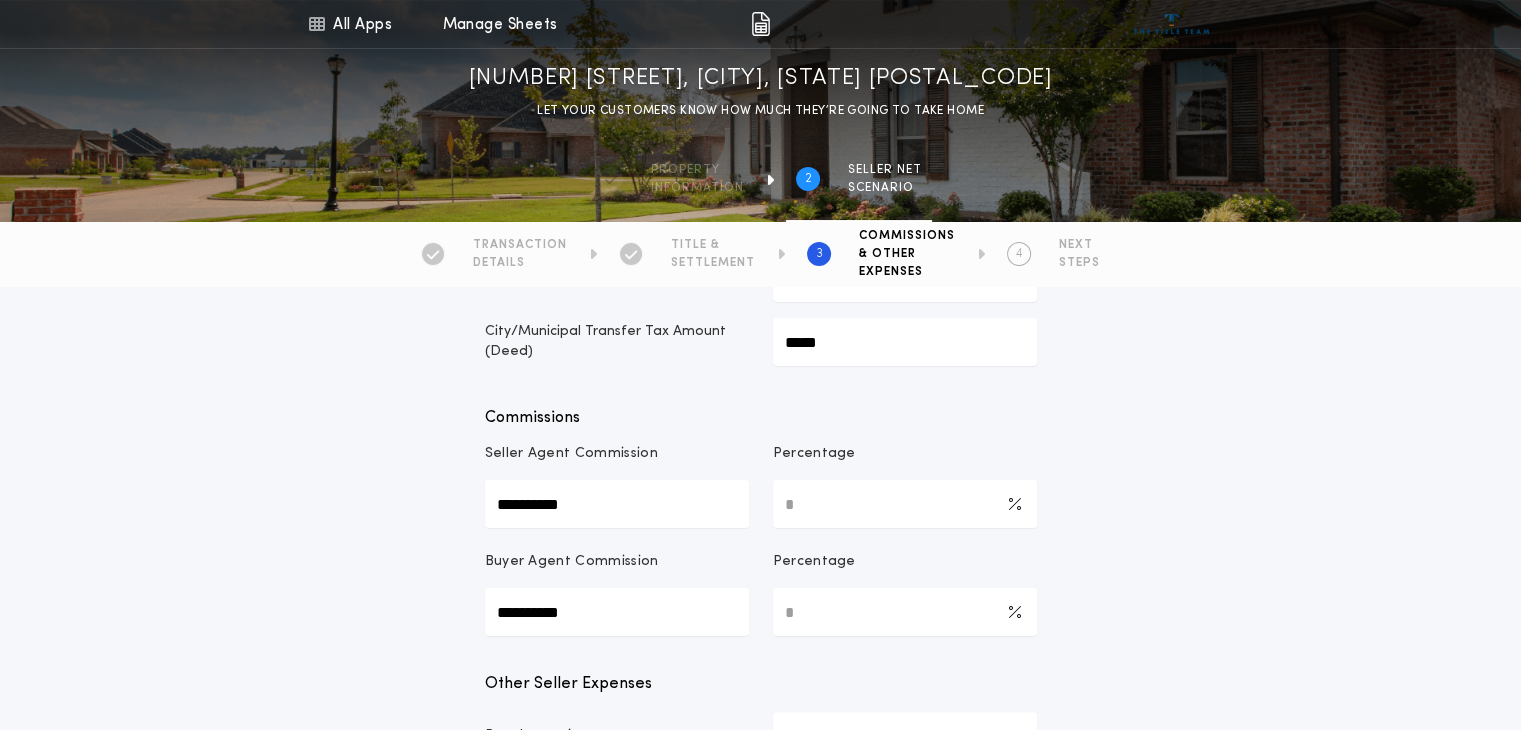 scroll, scrollTop: 364, scrollLeft: 0, axis: vertical 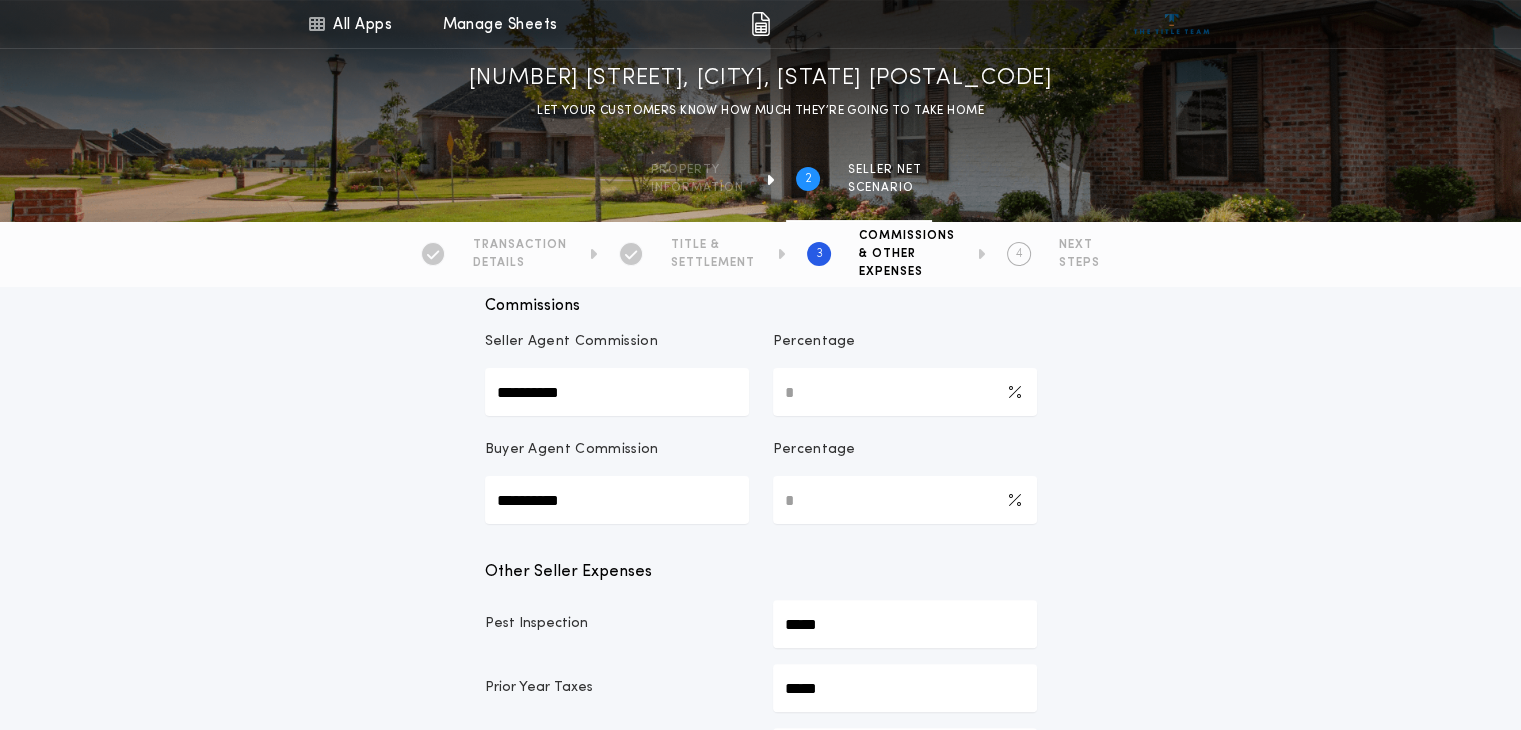 drag, startPoint x: 855, startPoint y: 388, endPoint x: 618, endPoint y: 433, distance: 241.23433 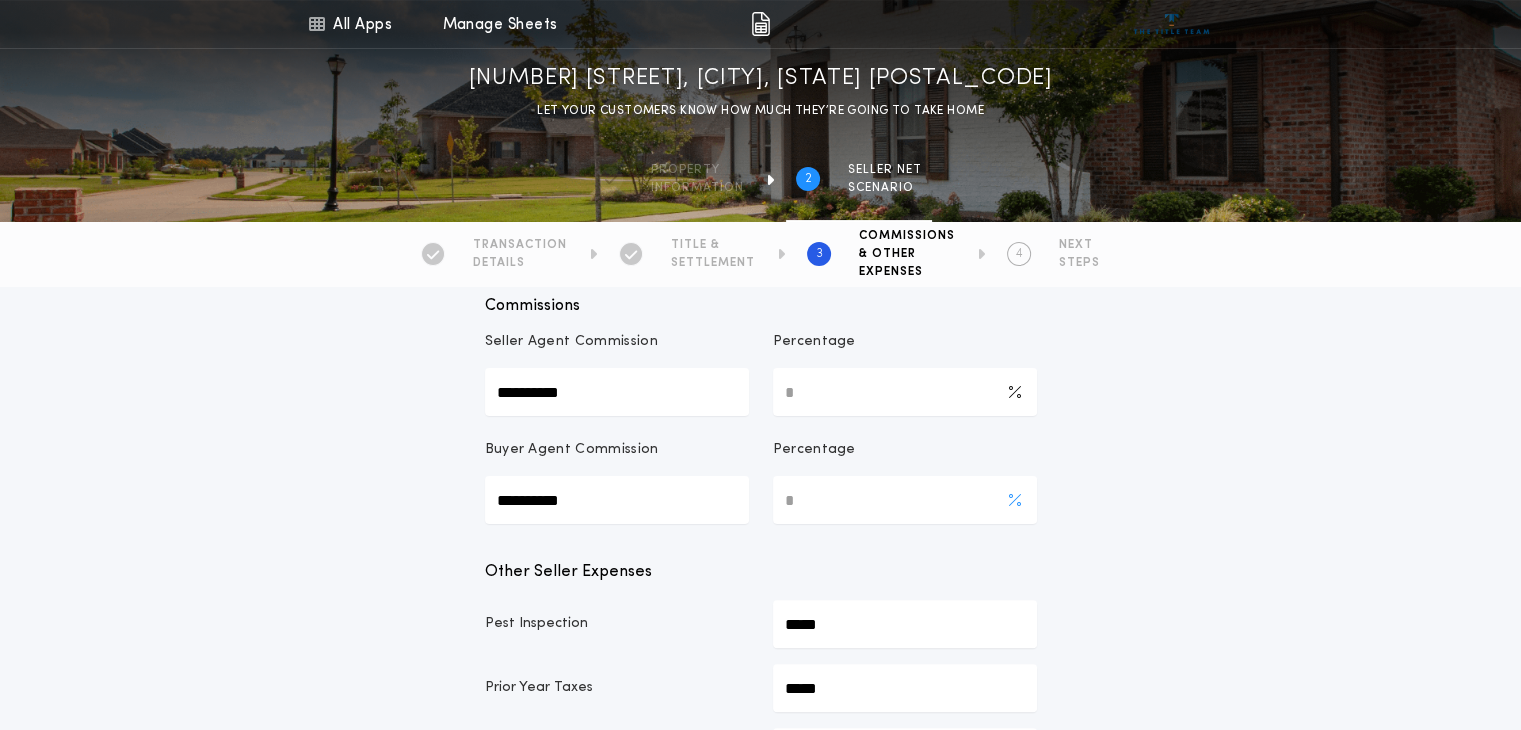 type on "***" 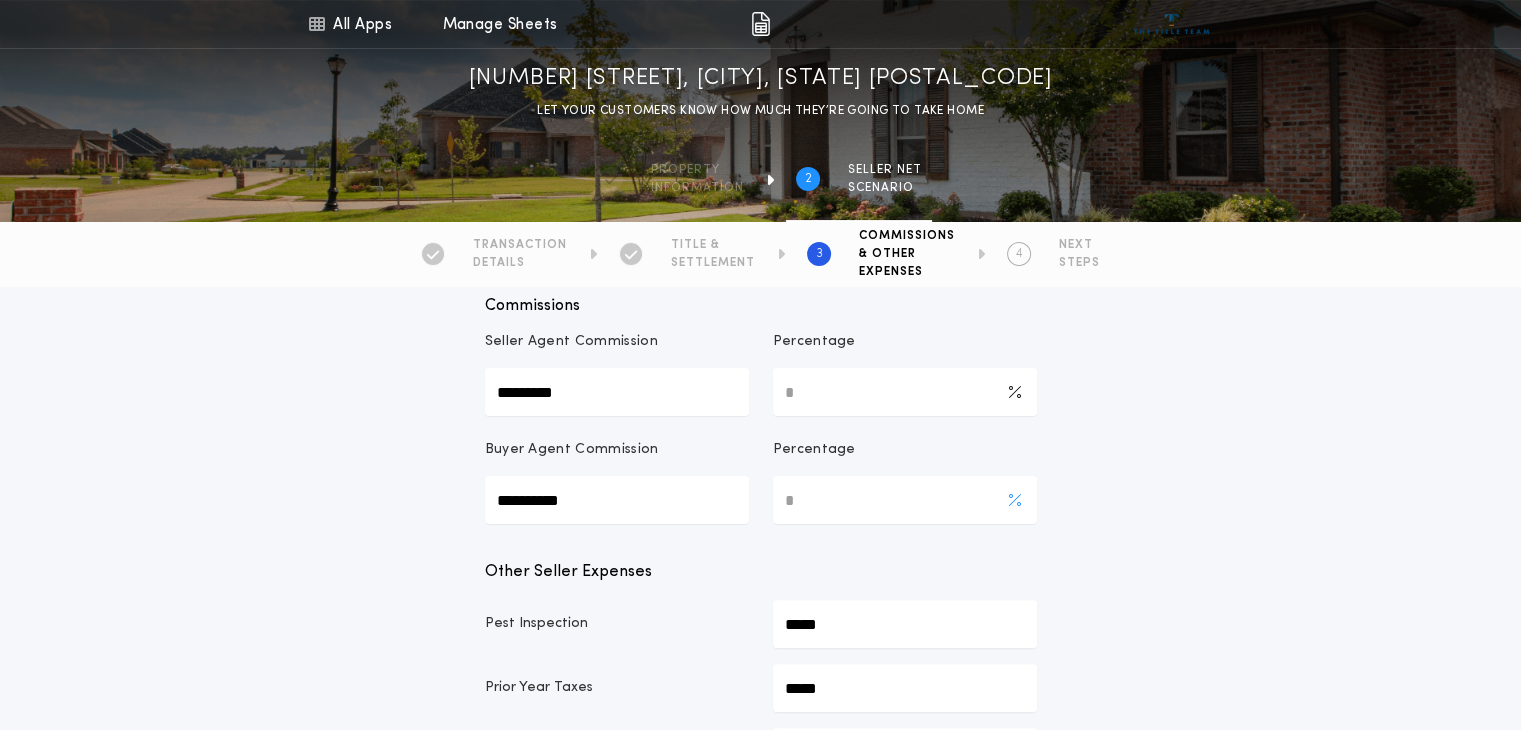 click on "*" at bounding box center (905, 500) 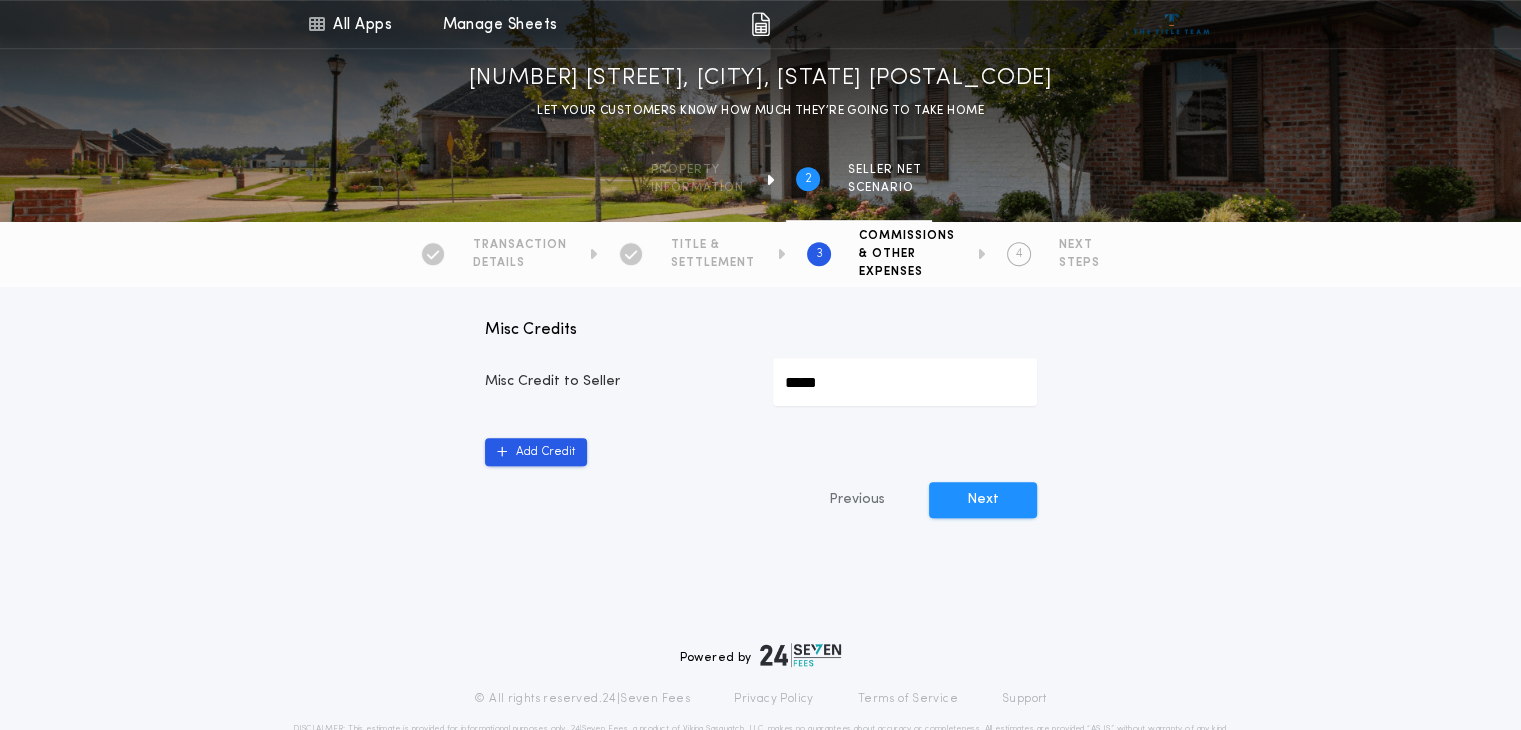 scroll, scrollTop: 1240, scrollLeft: 0, axis: vertical 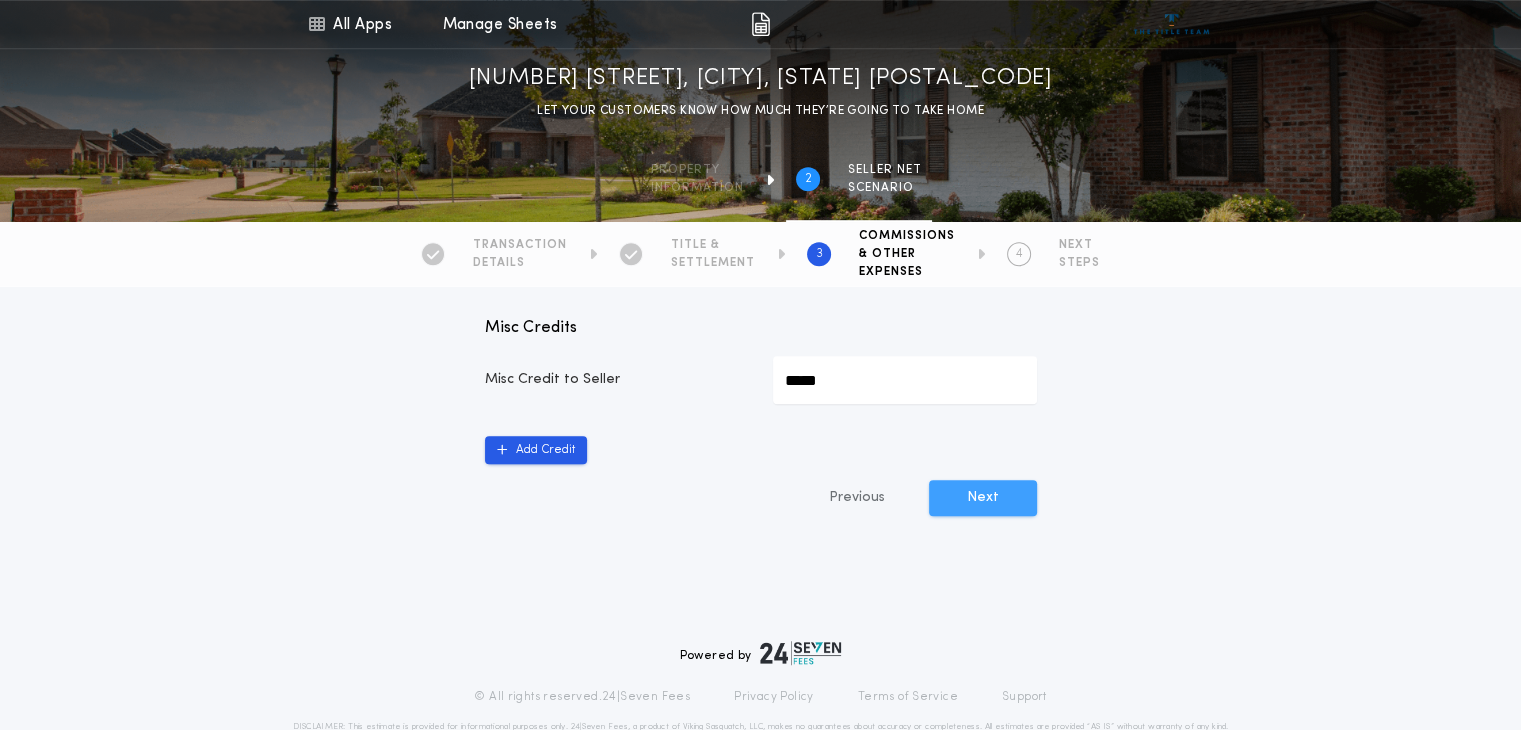 type on "***" 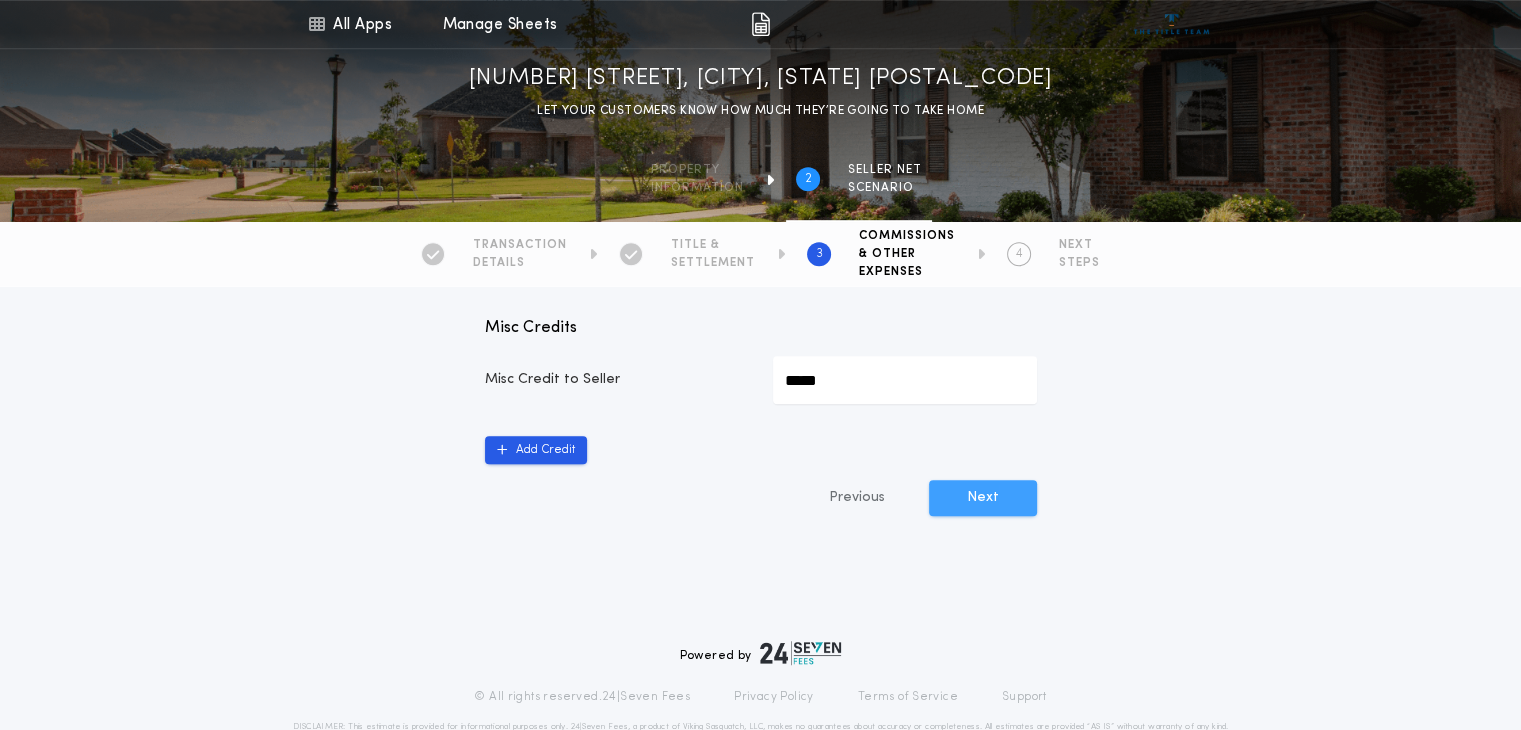 click on "Next" at bounding box center (983, 498) 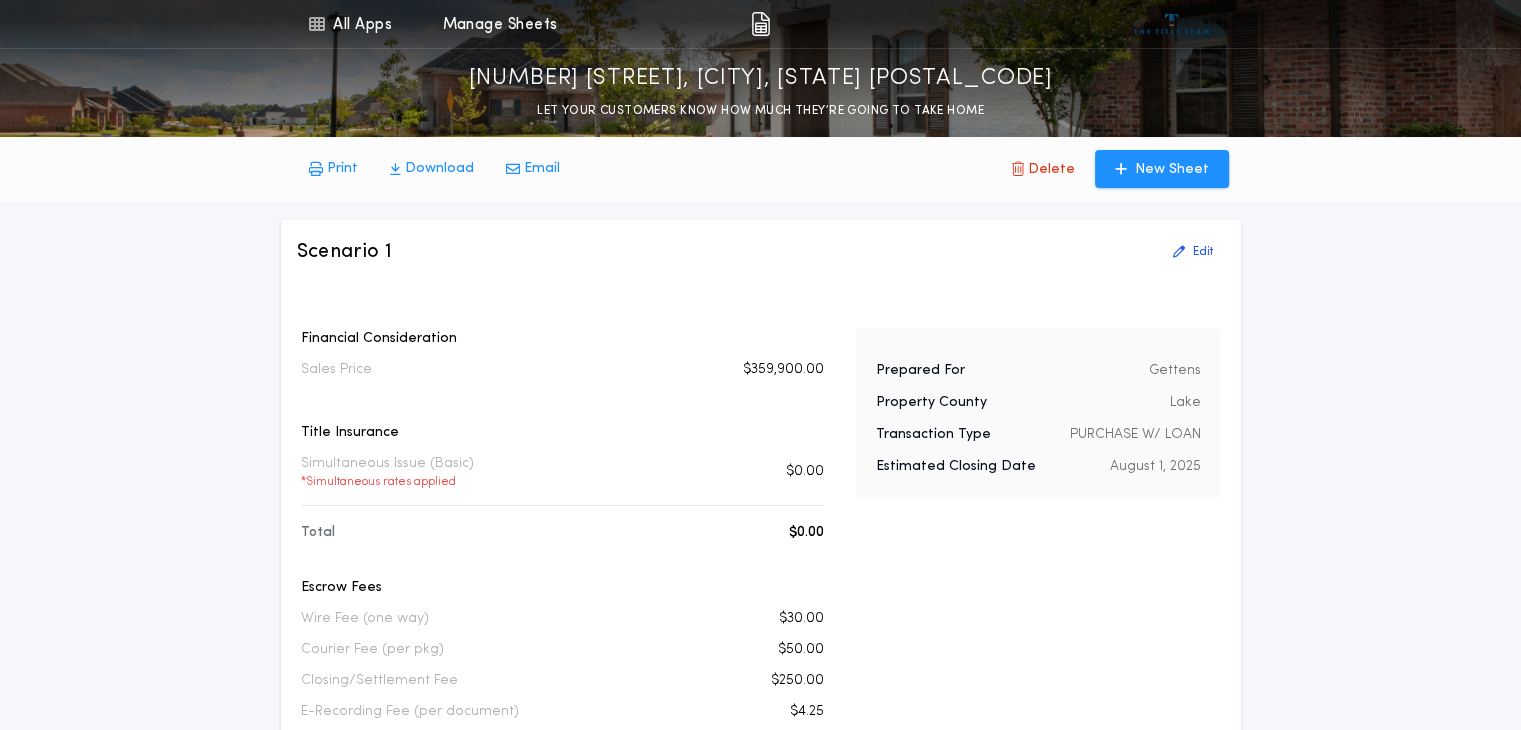 scroll, scrollTop: 10, scrollLeft: 0, axis: vertical 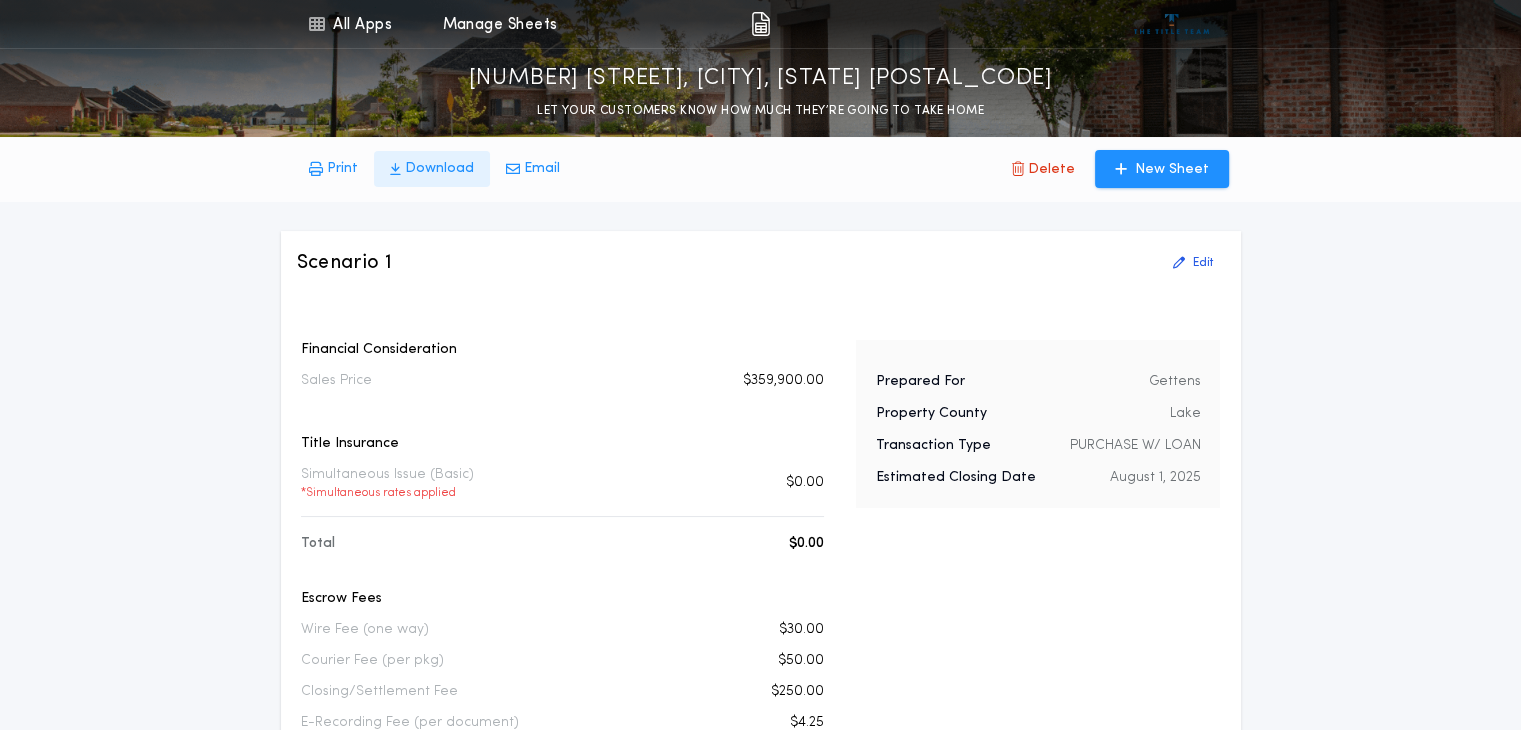 click on "Download" at bounding box center (342, 169) 